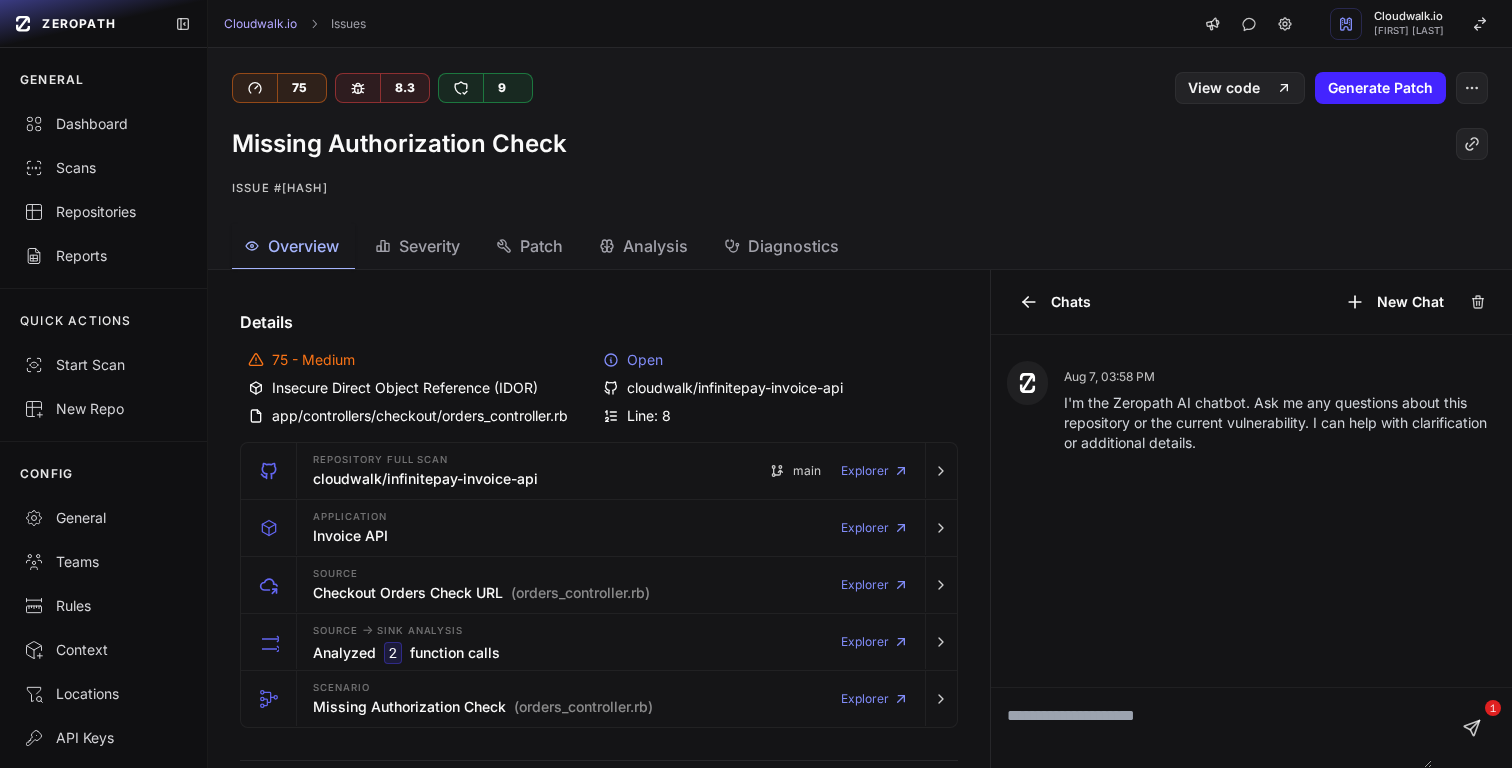 scroll, scrollTop: 0, scrollLeft: 0, axis: both 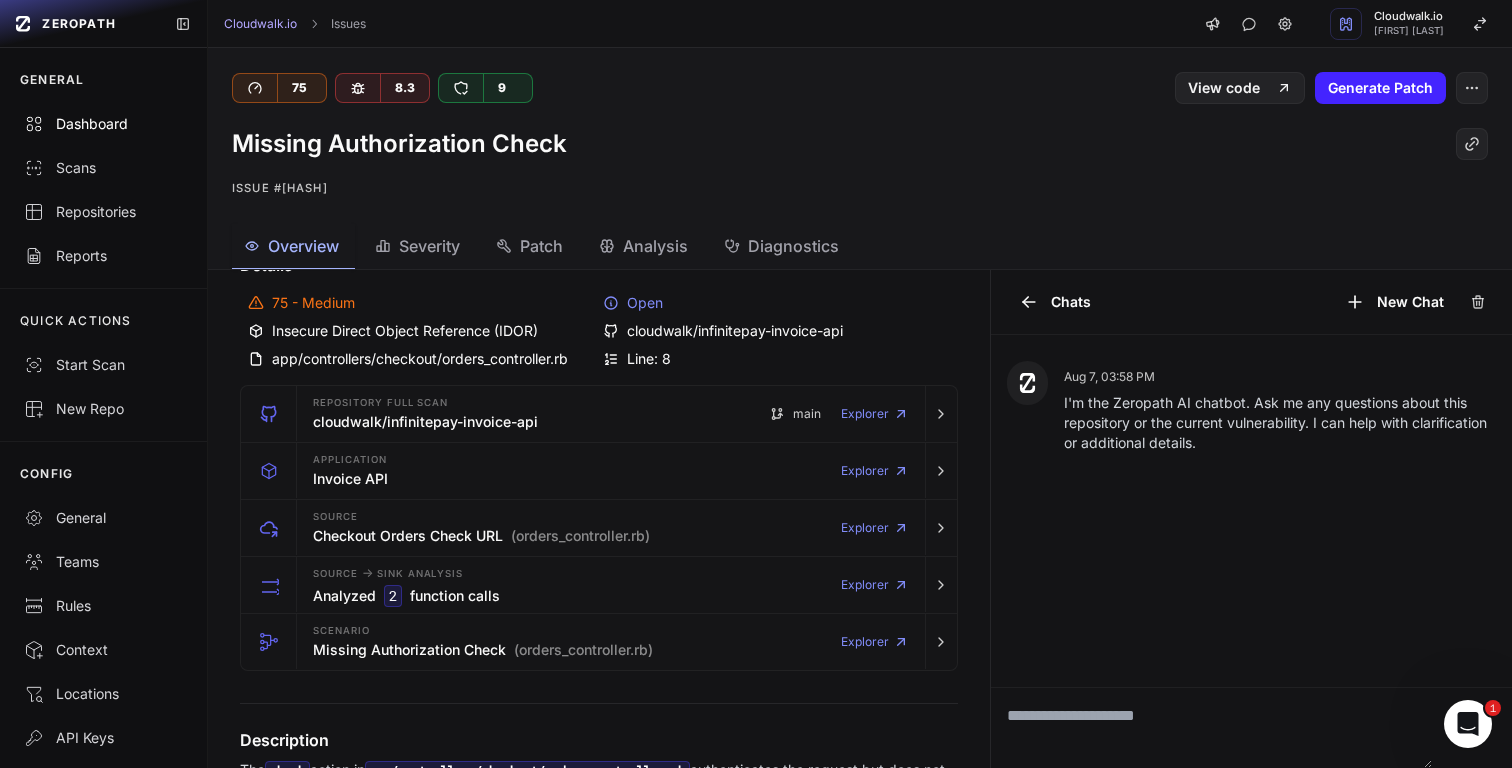 click on "Dashboard" at bounding box center (103, 124) 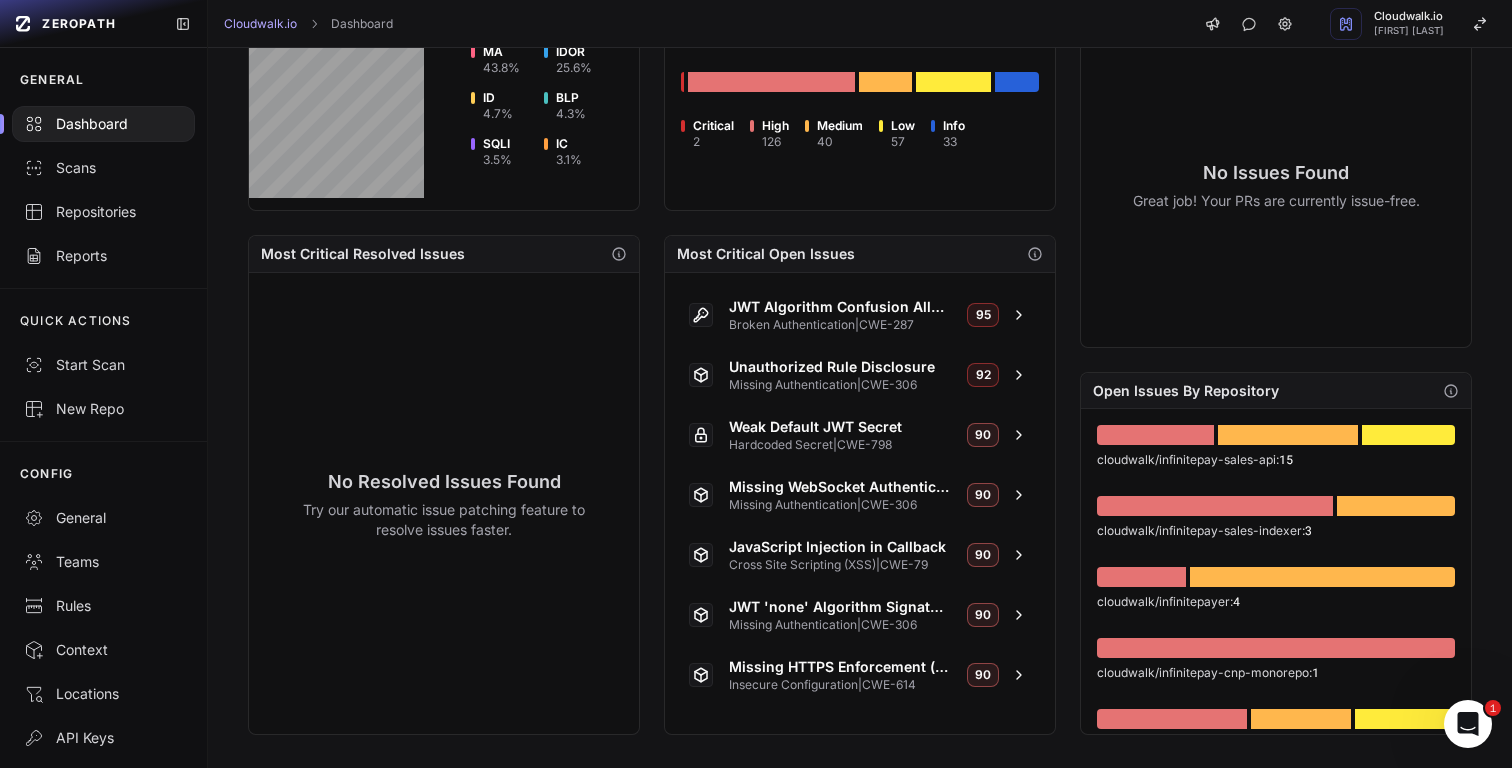 scroll, scrollTop: 721, scrollLeft: 0, axis: vertical 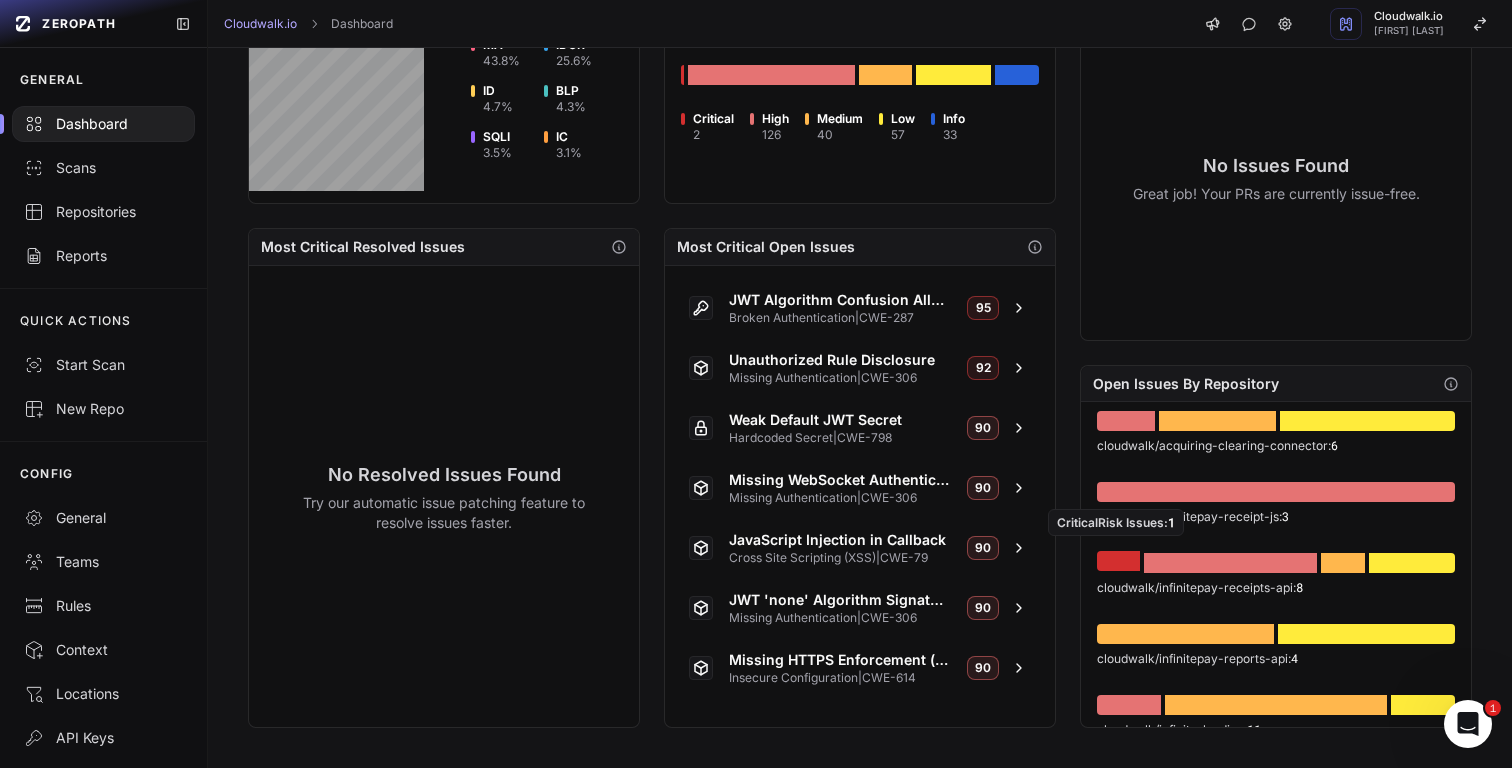 click at bounding box center [1118, 561] 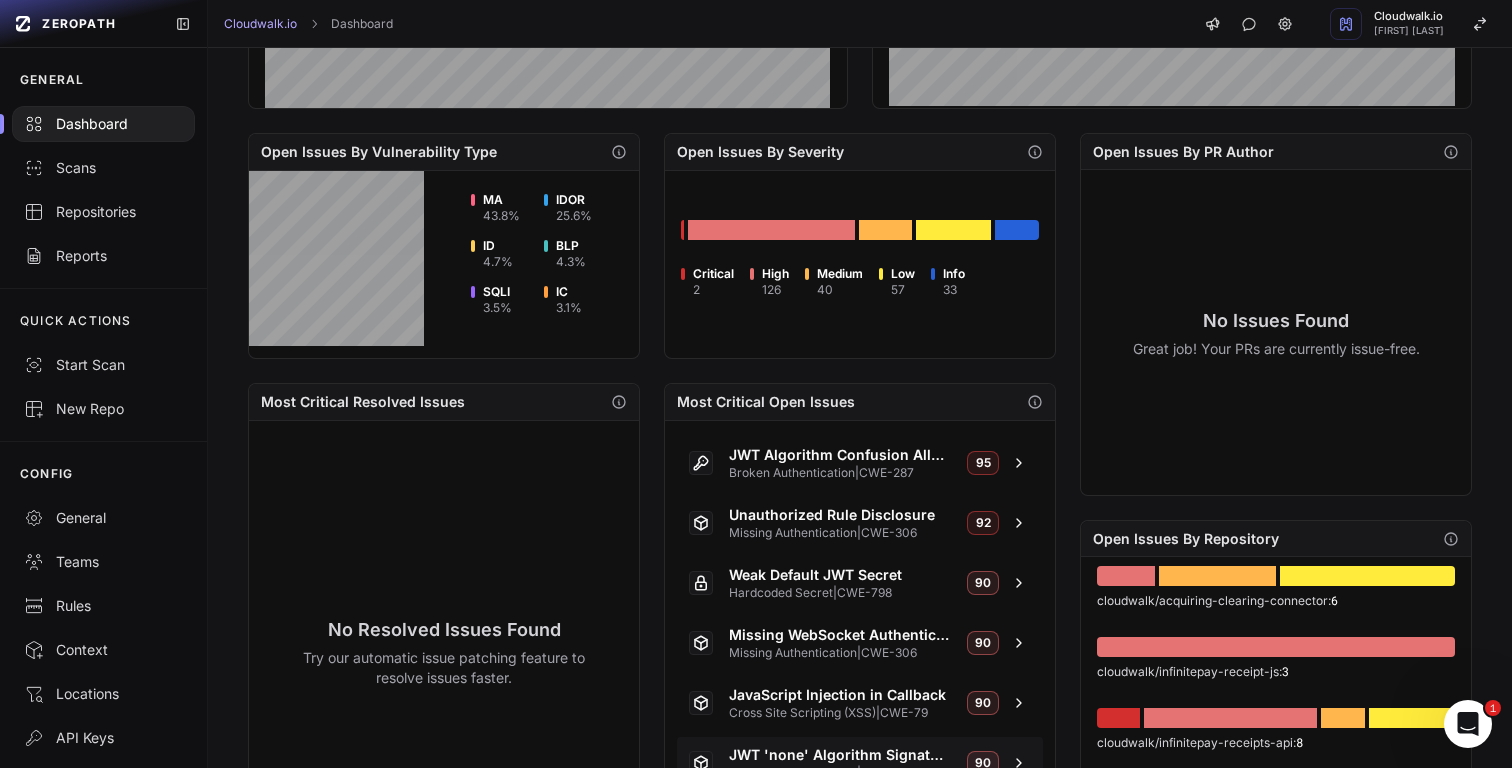 scroll, scrollTop: 546, scrollLeft: 0, axis: vertical 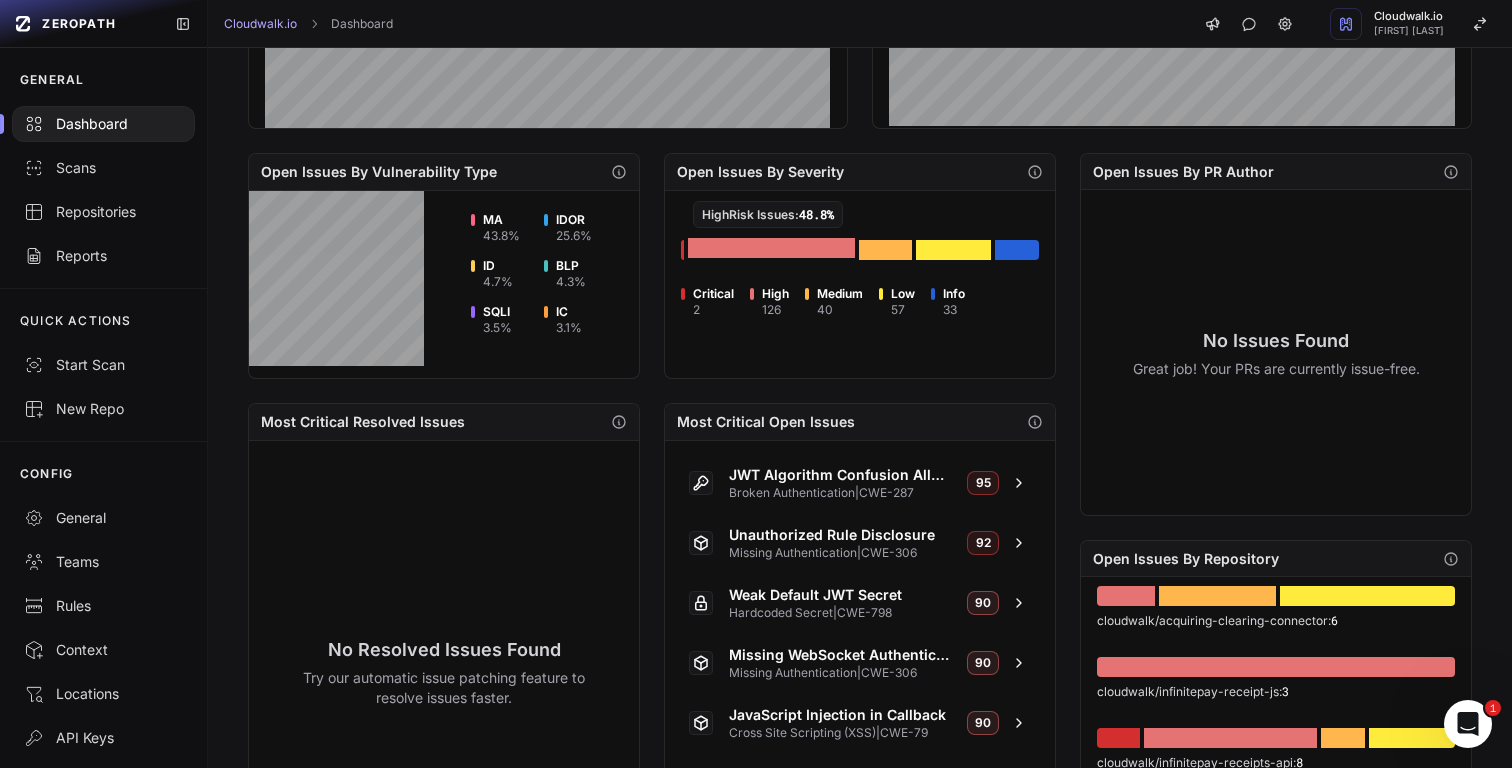click 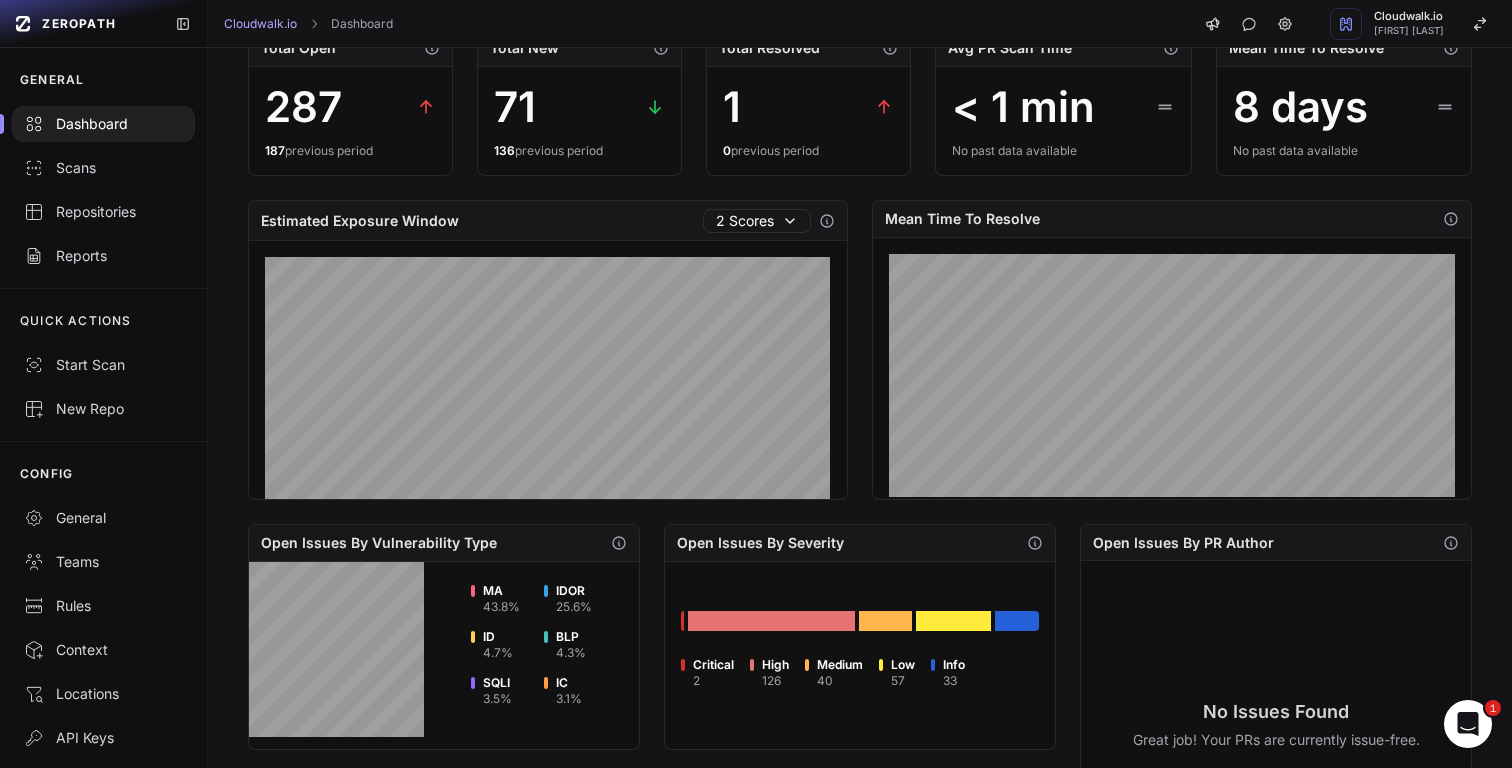 scroll, scrollTop: 0, scrollLeft: 0, axis: both 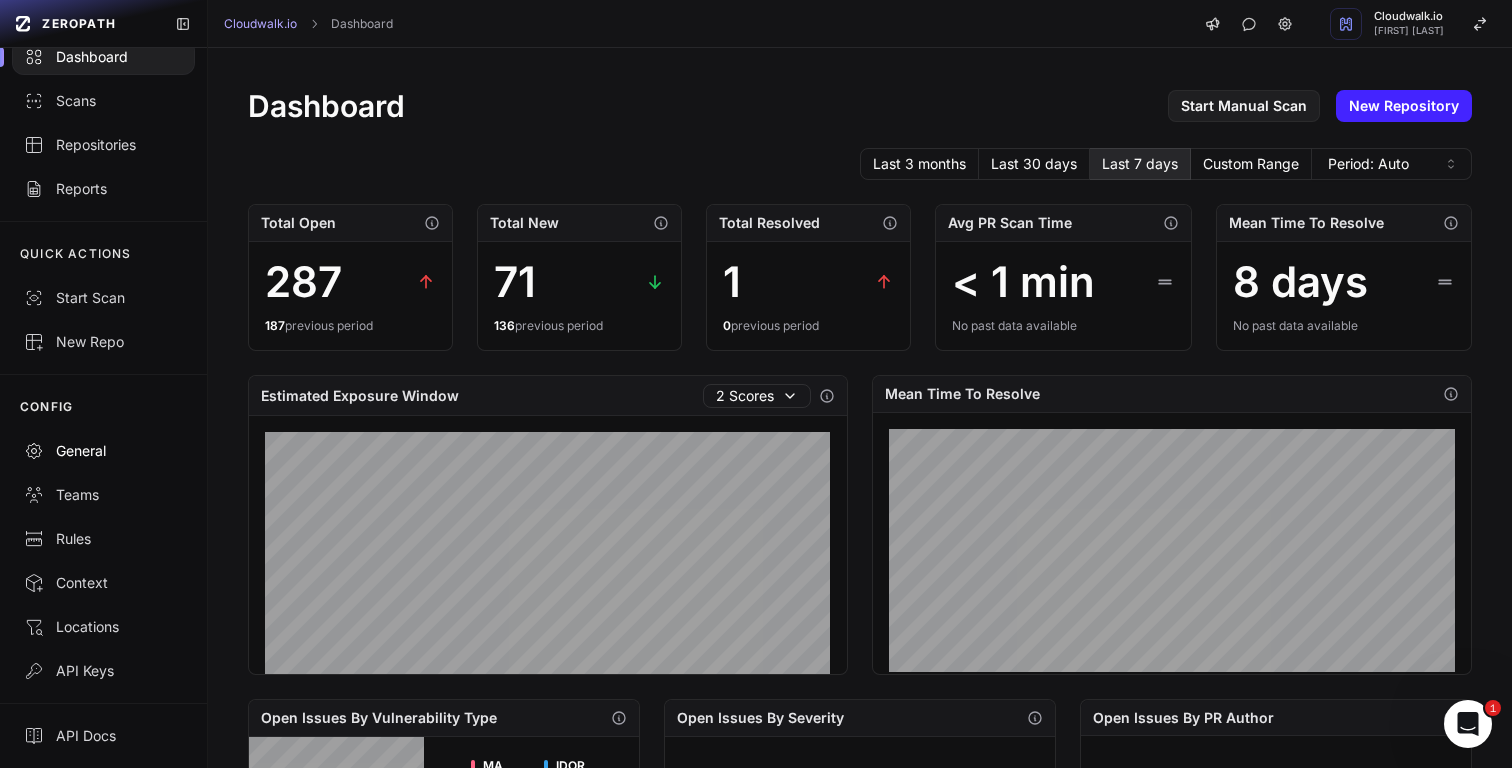 click on "General" at bounding box center [103, 451] 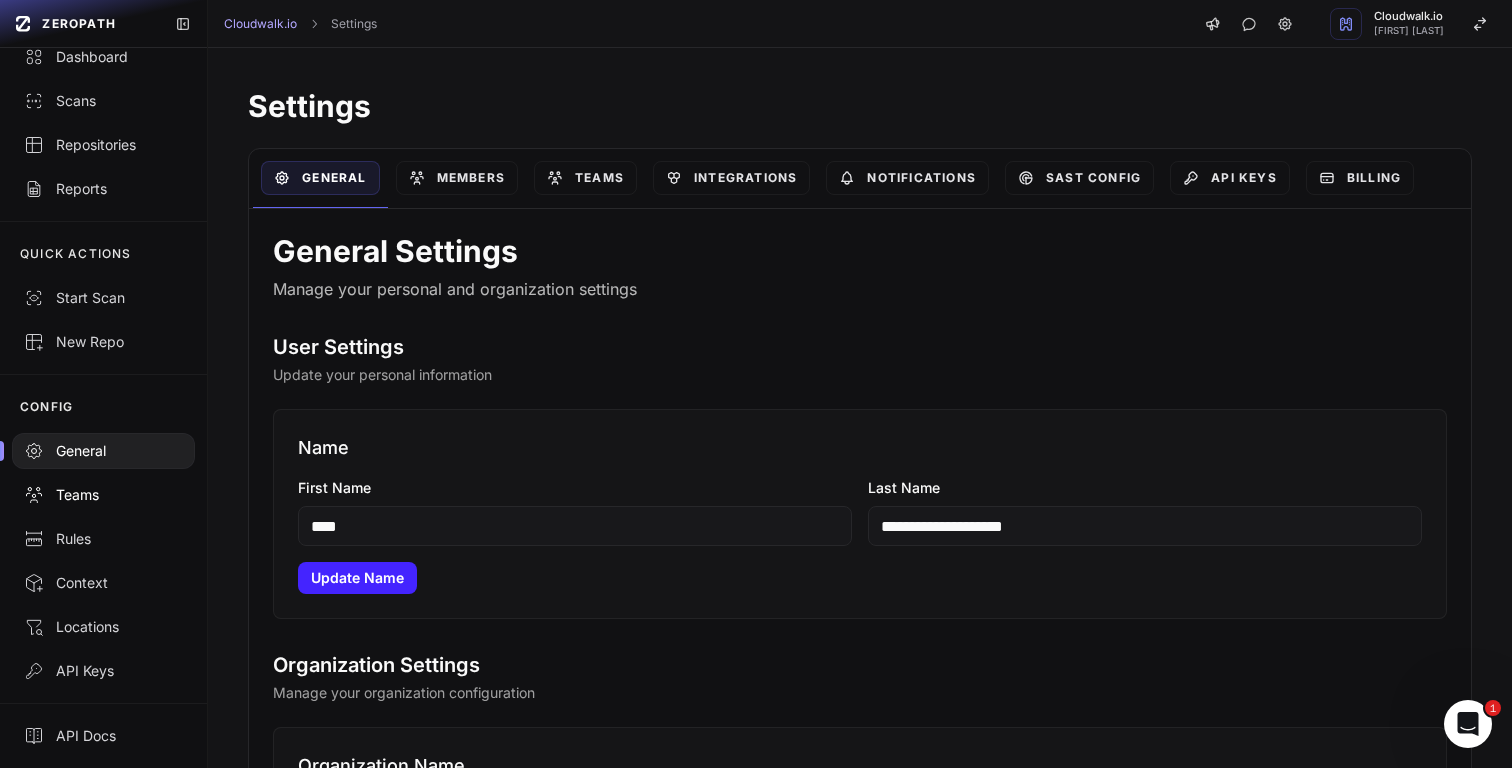 scroll, scrollTop: 0, scrollLeft: 0, axis: both 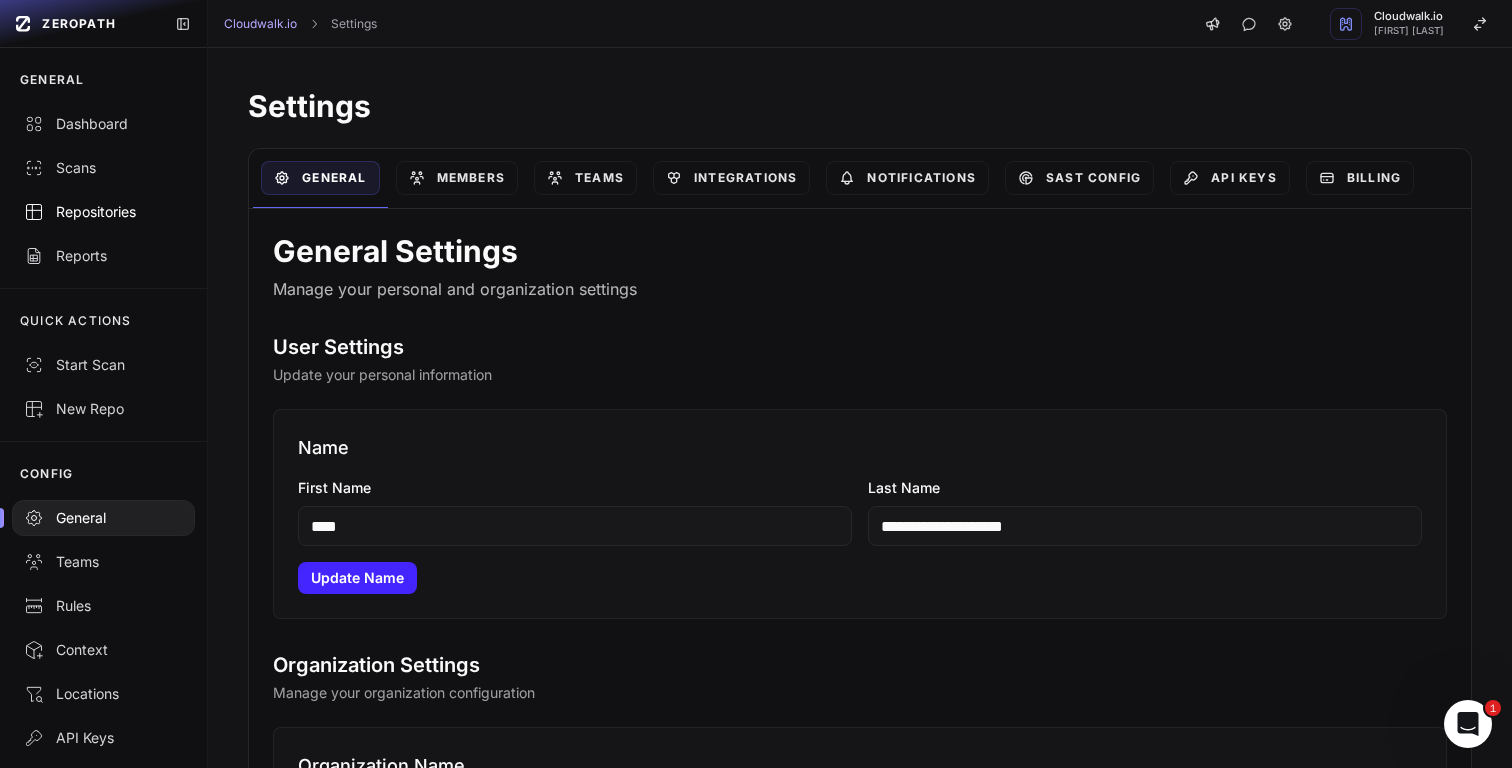 click on "Repositories" at bounding box center [103, 212] 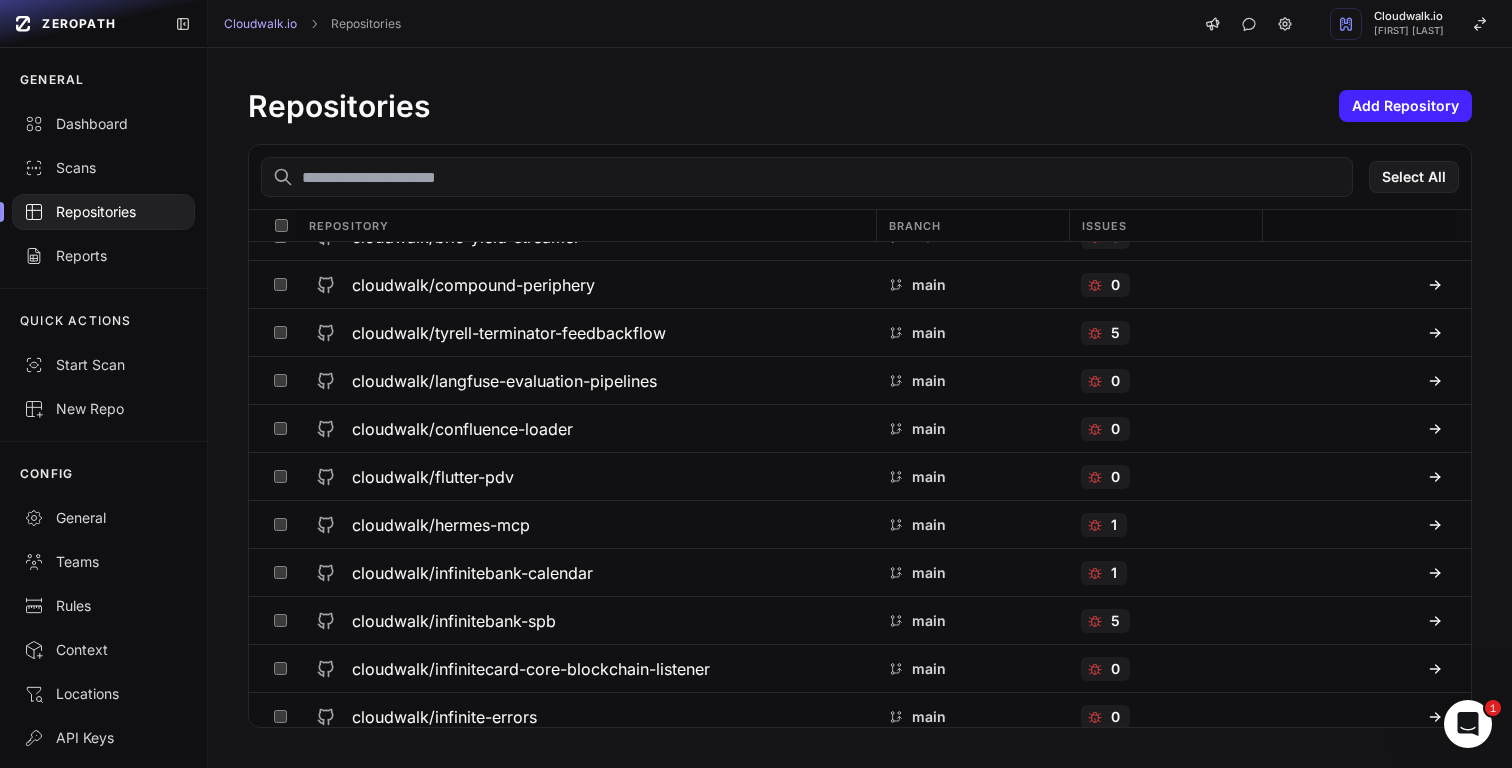scroll, scrollTop: 10987, scrollLeft: 0, axis: vertical 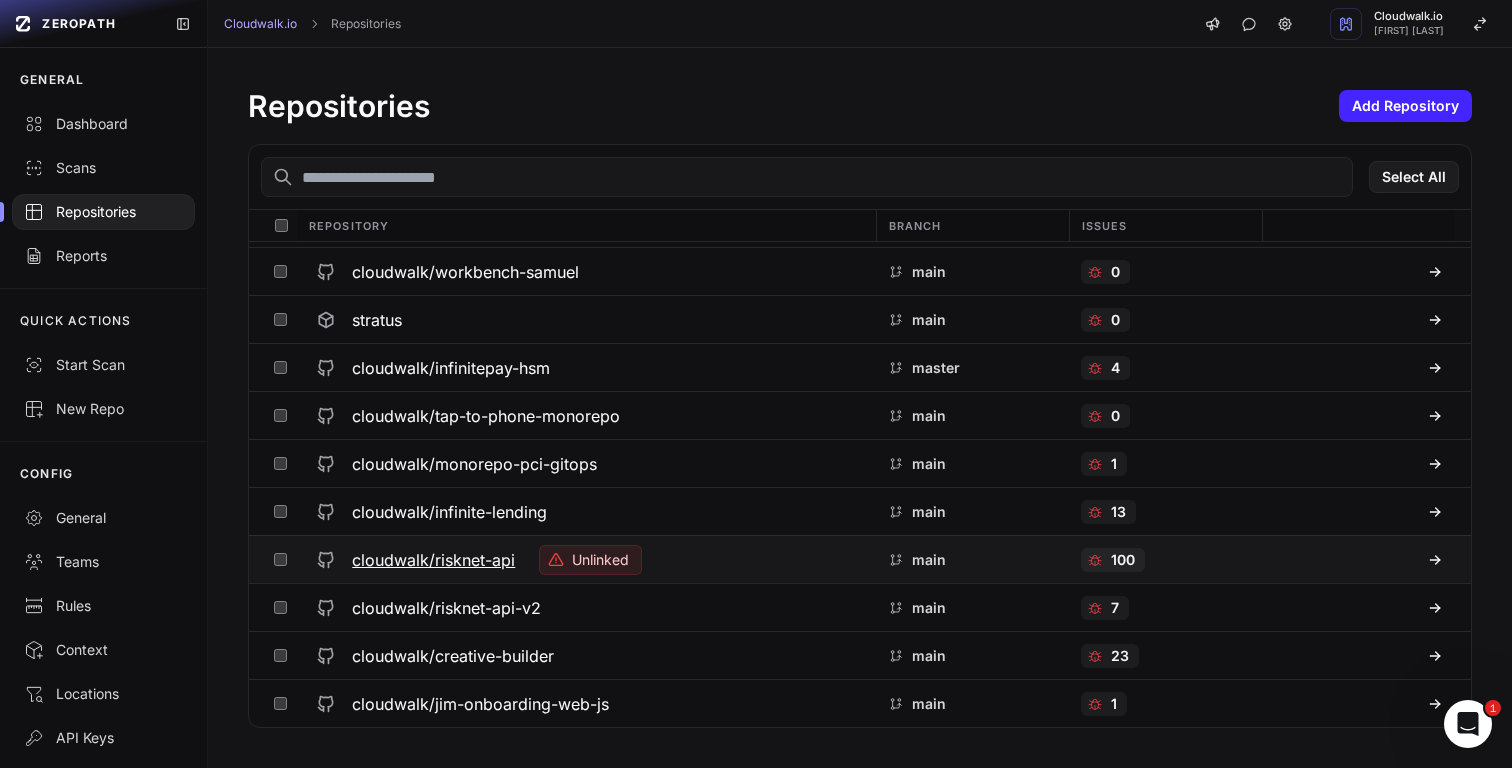 click on "Unlinked" at bounding box center (590, 560) 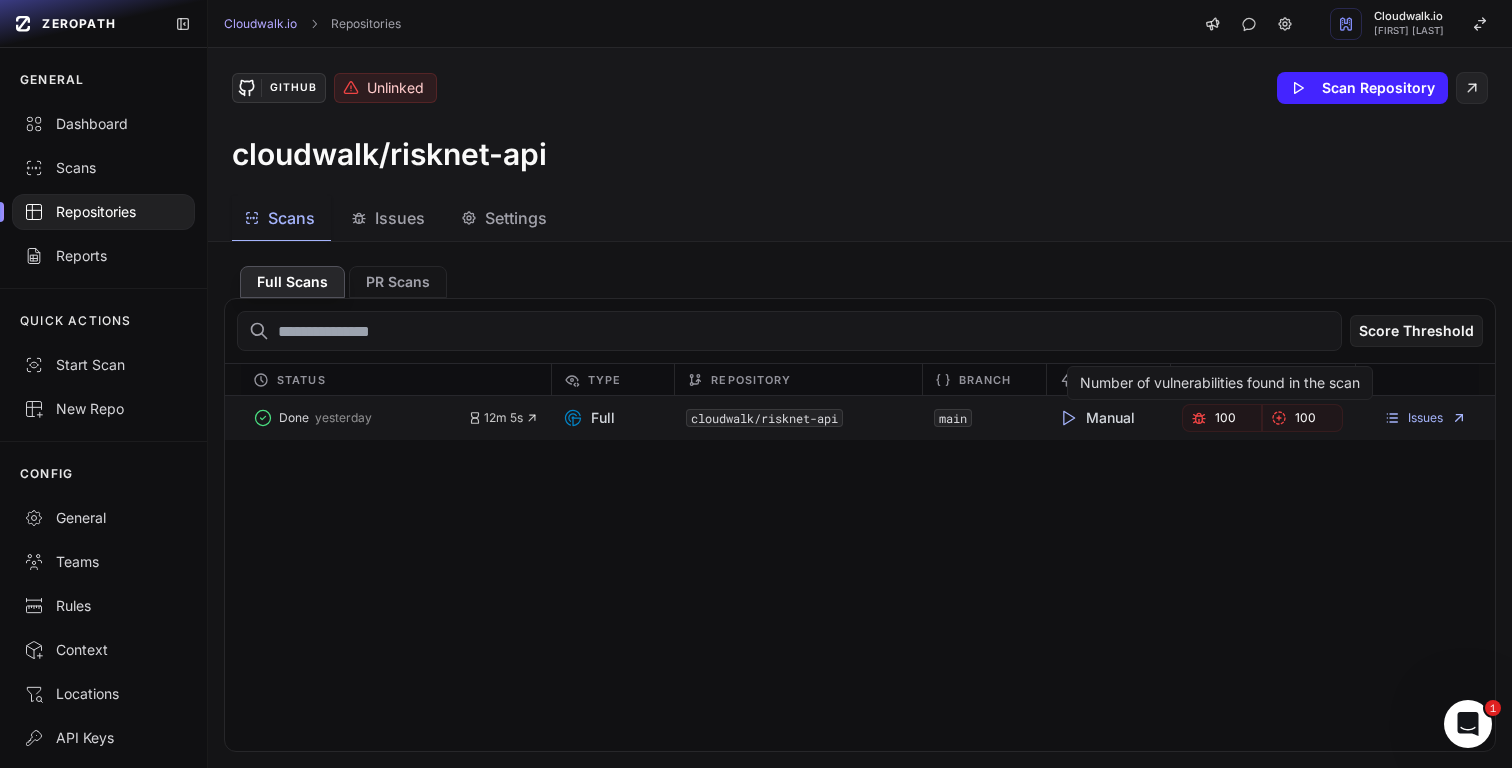 click on "100" at bounding box center [1222, 418] 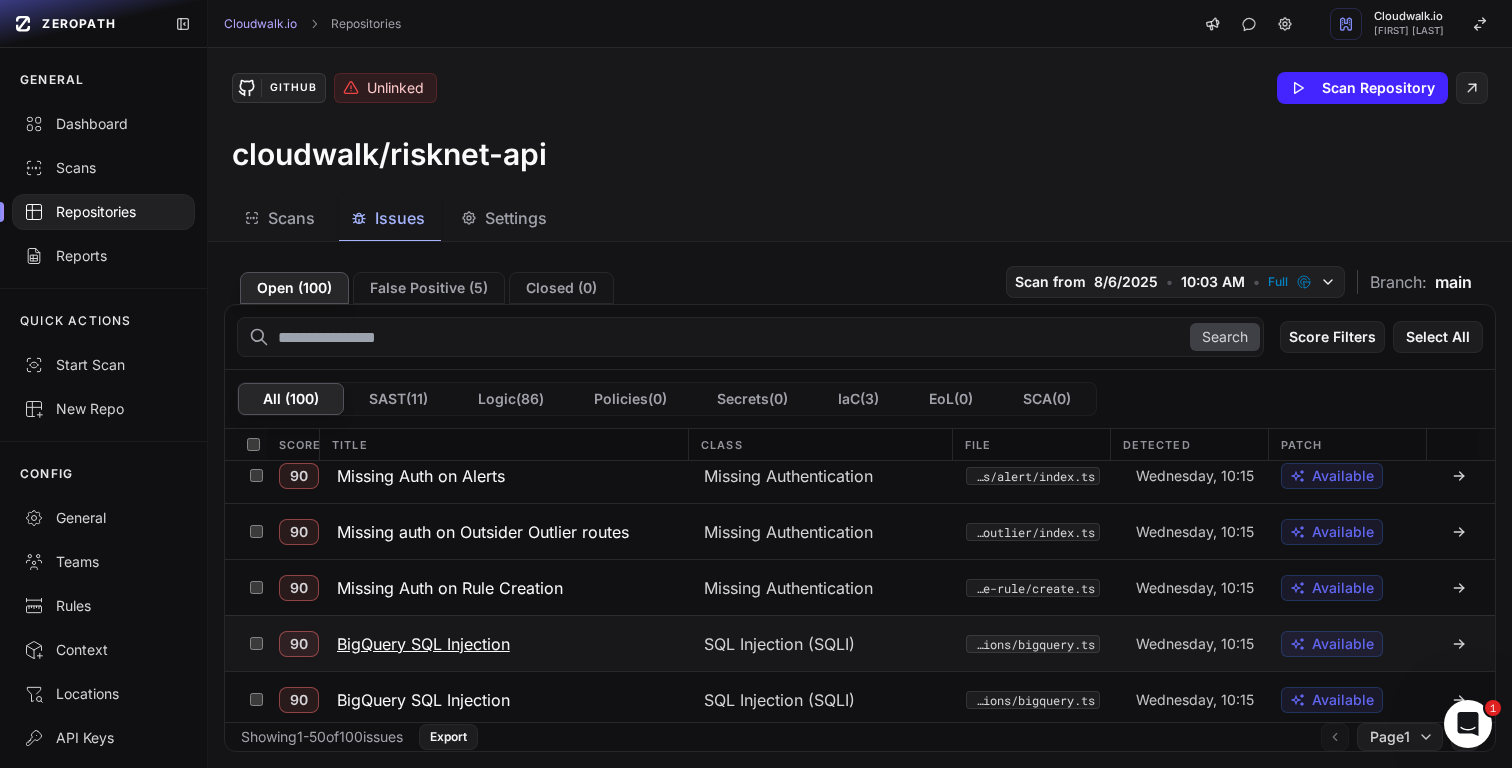 scroll, scrollTop: 481, scrollLeft: 0, axis: vertical 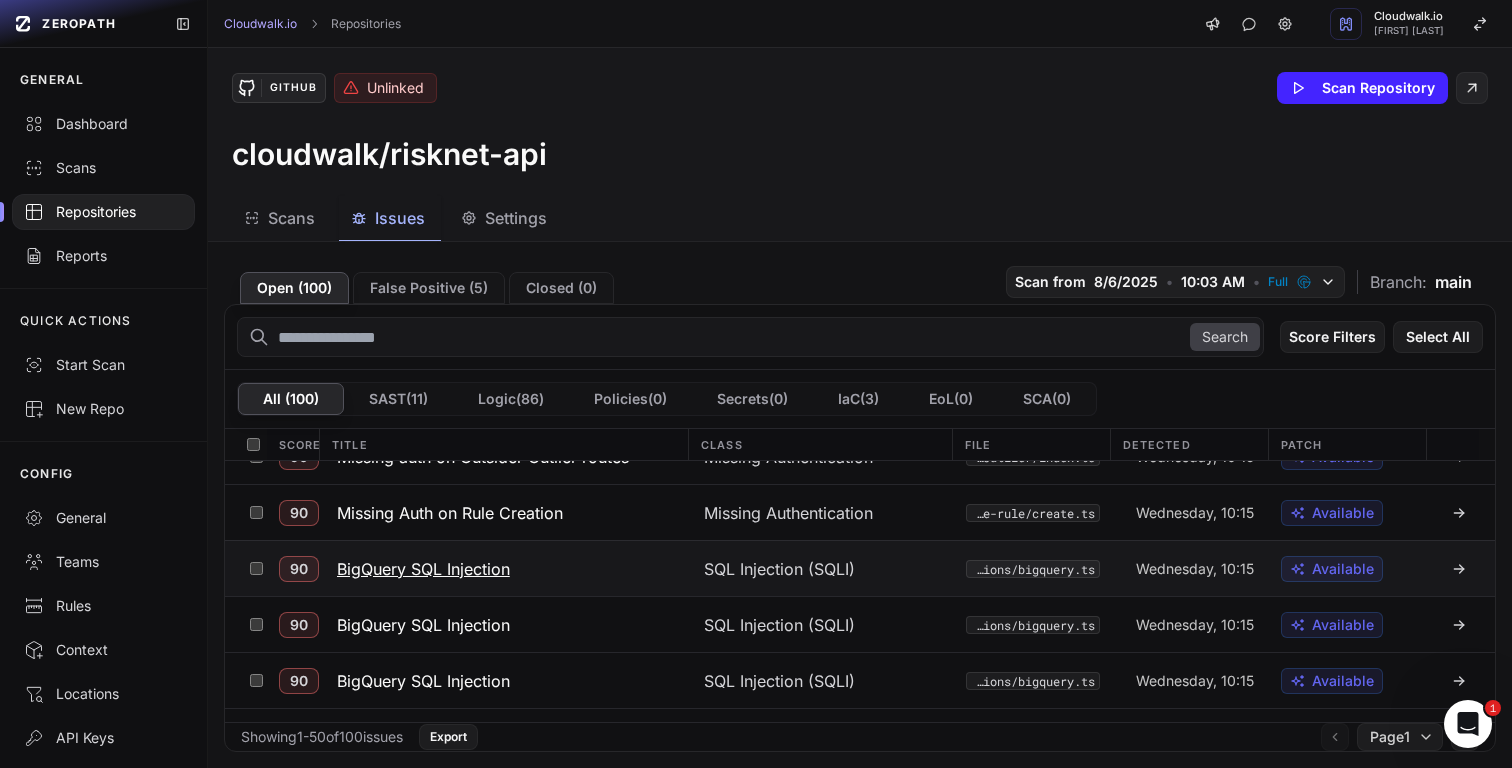 click on "BigQuery SQL Injection" at bounding box center (423, 569) 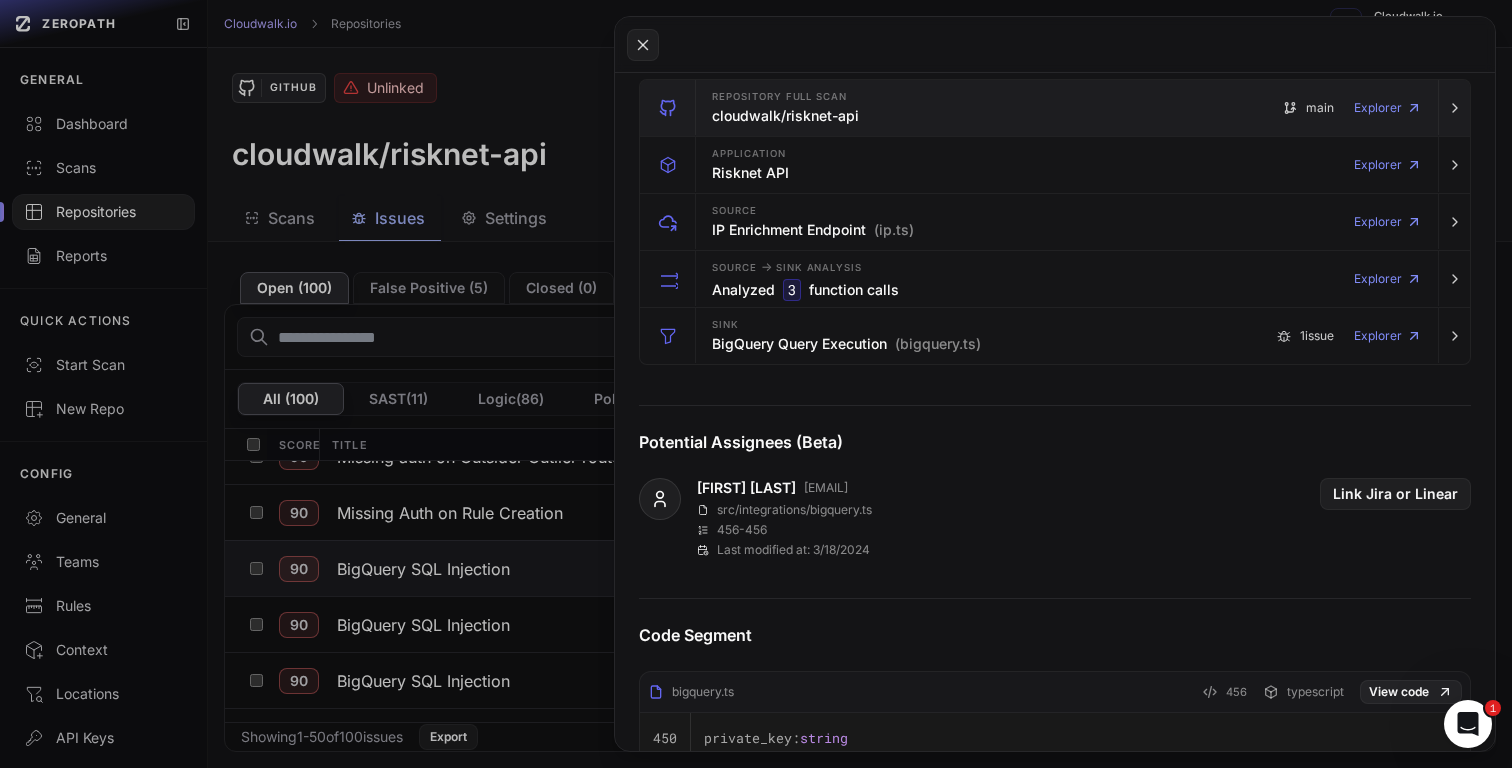 scroll, scrollTop: 0, scrollLeft: 0, axis: both 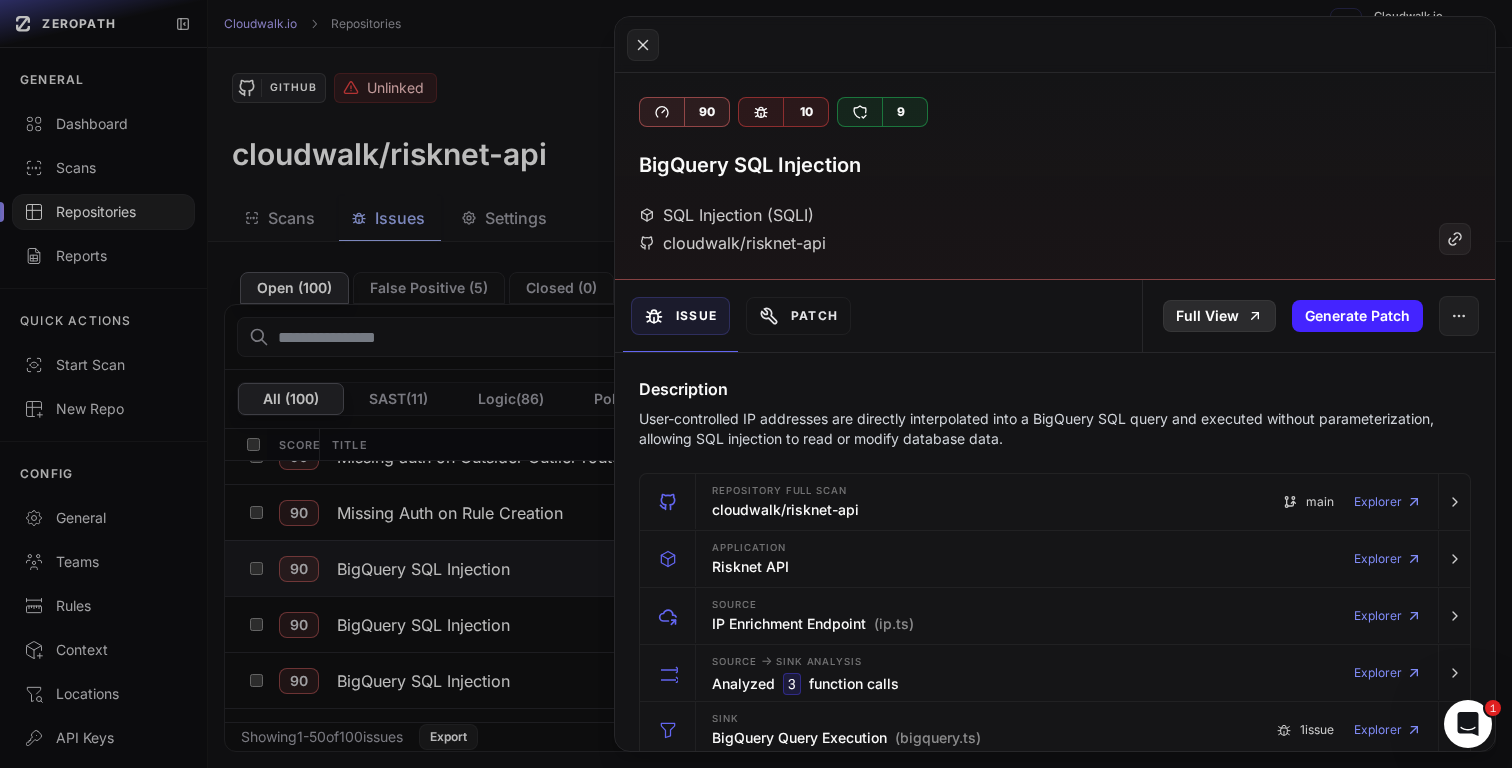click on "Full View" at bounding box center (1219, 316) 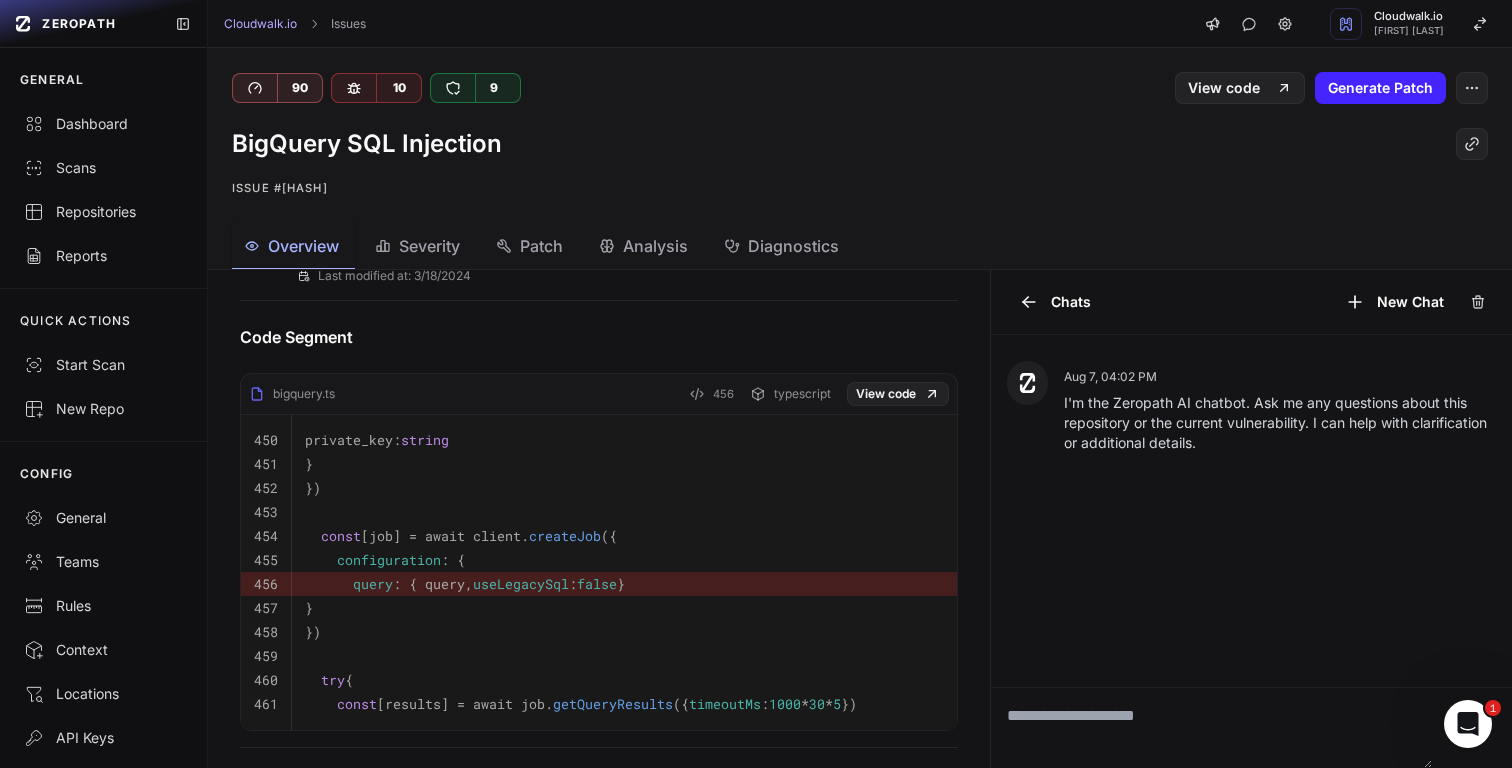 scroll, scrollTop: 741, scrollLeft: 0, axis: vertical 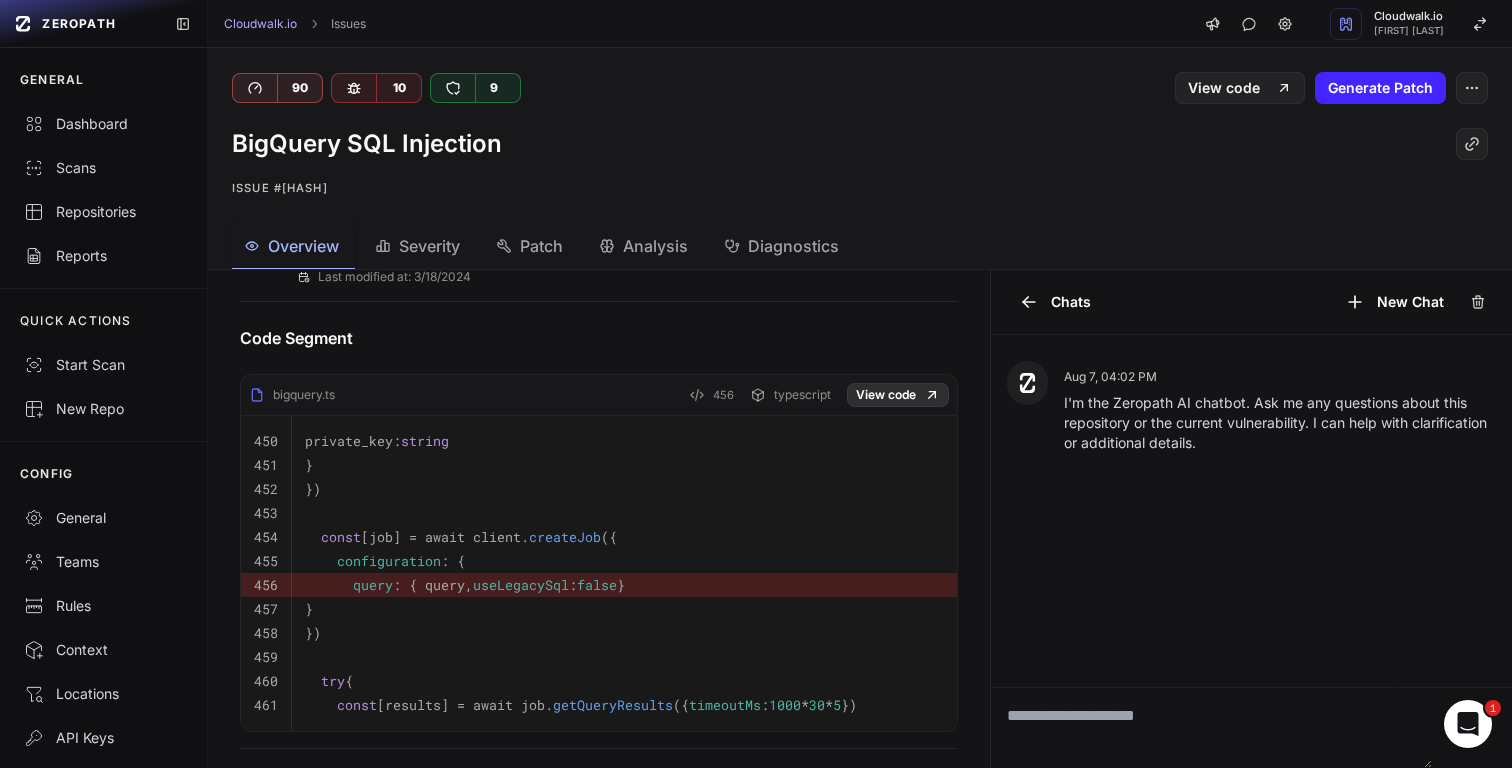 click on "View code" at bounding box center [898, 395] 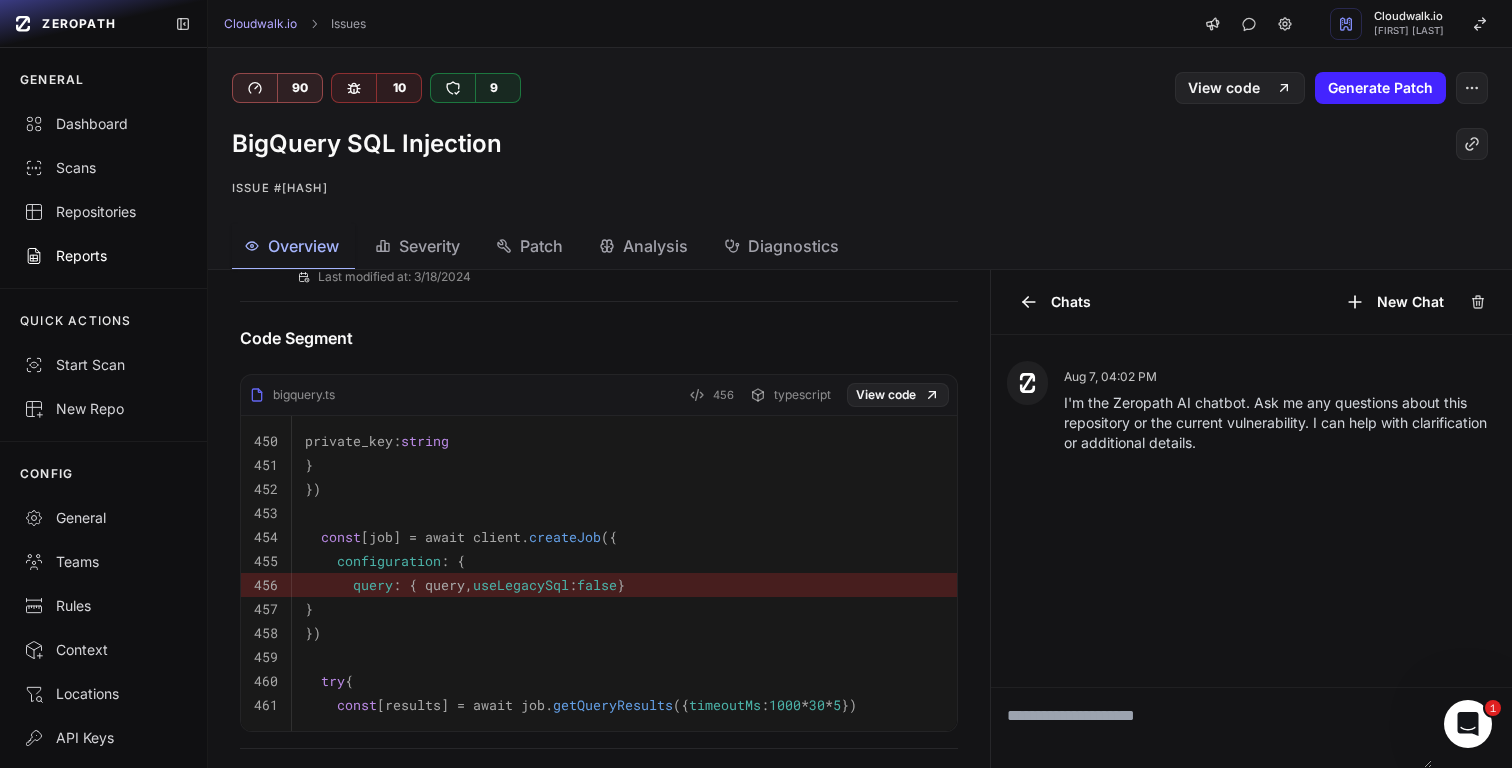 click on "Reports" at bounding box center (103, 256) 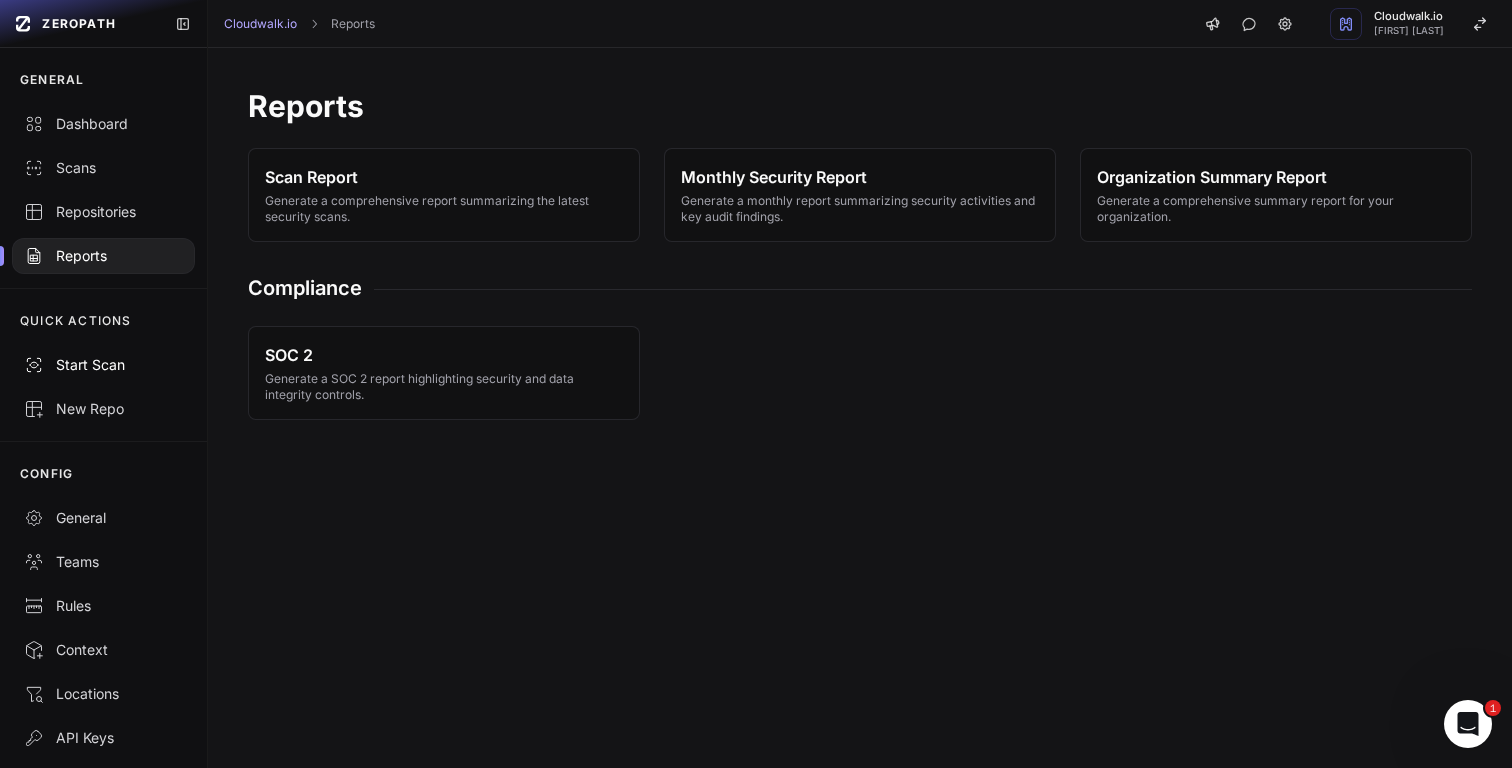 click on "Start Scan" at bounding box center [103, 365] 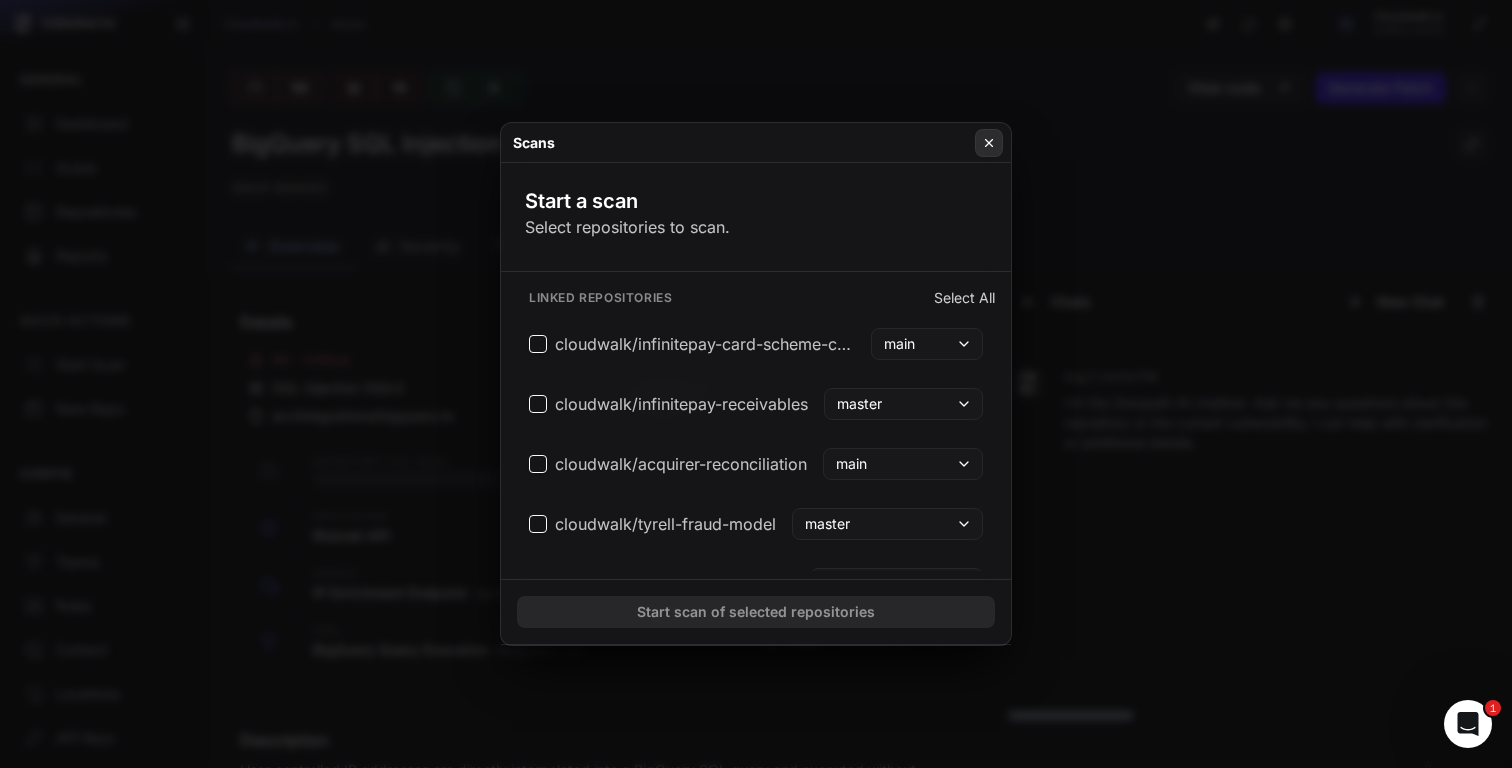 click 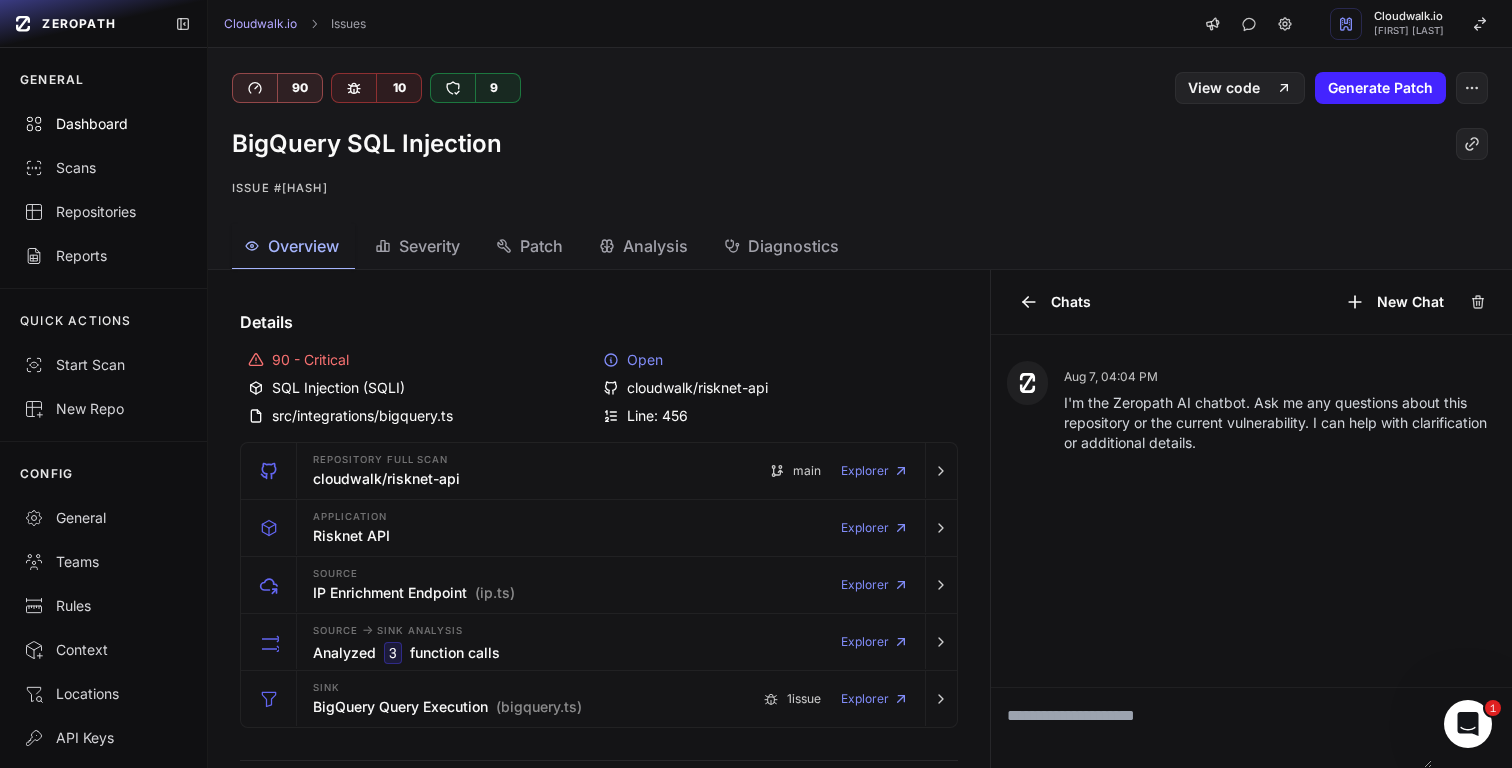 click on "Dashboard" at bounding box center [103, 124] 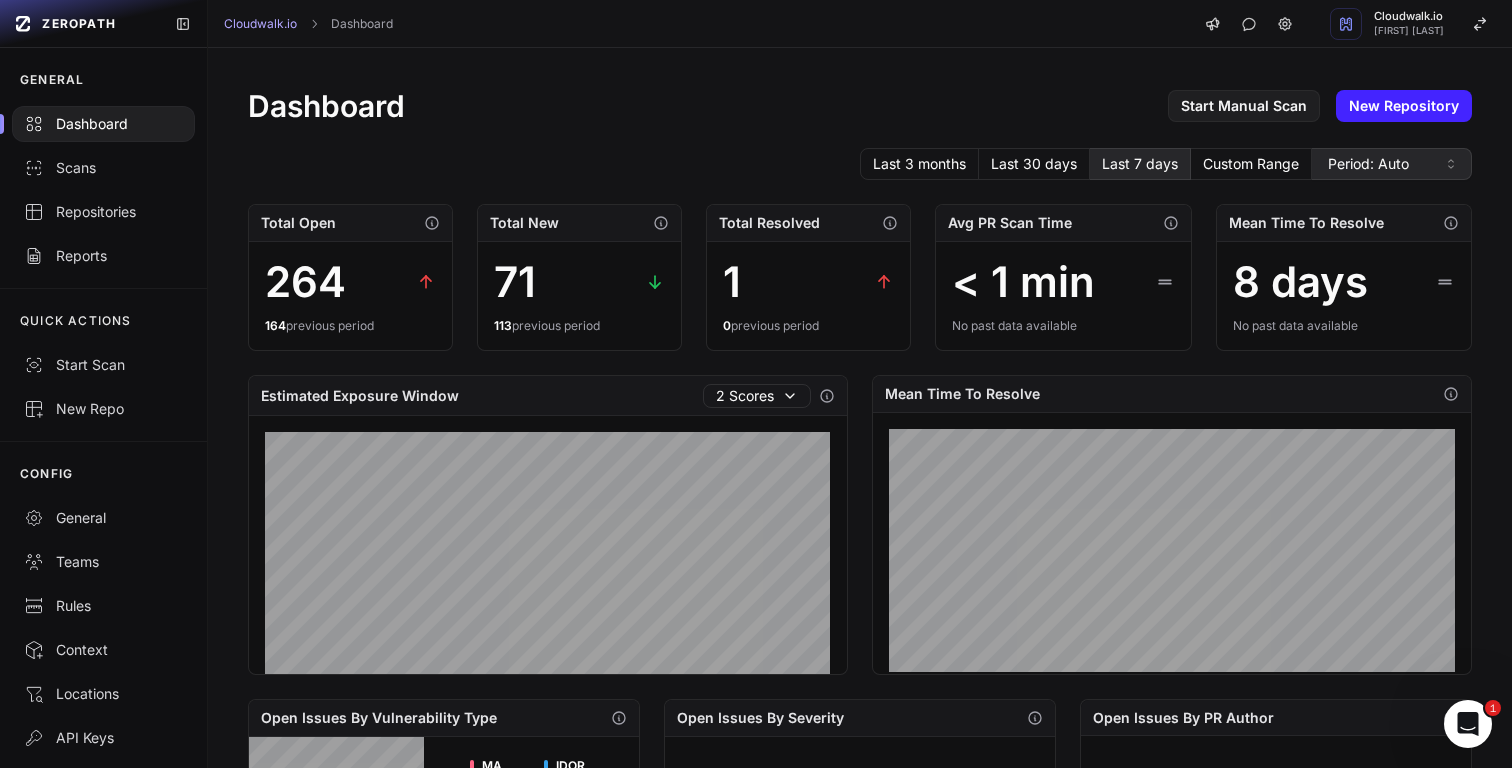 click on "Period: Auto" at bounding box center (1368, 164) 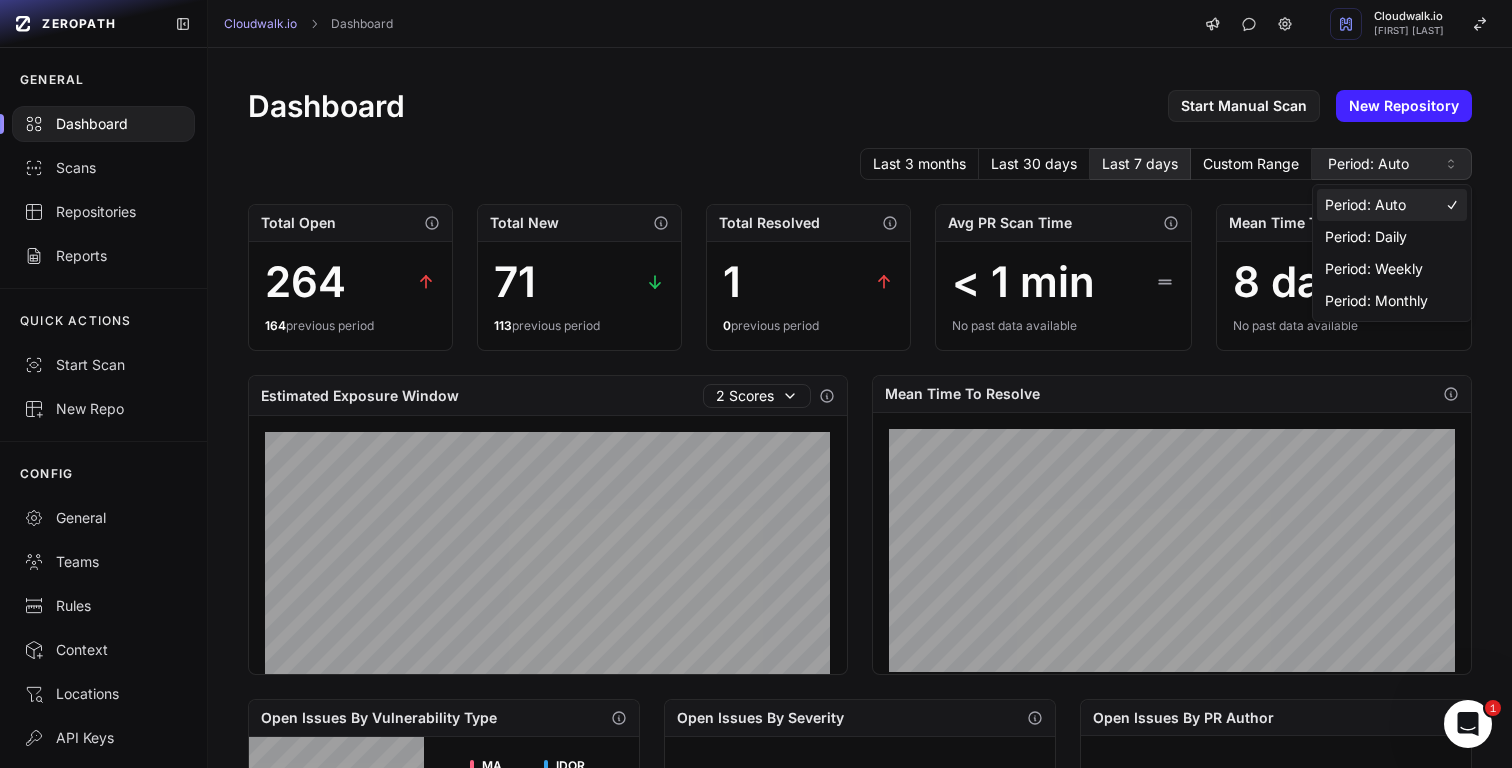 click on "Period: Auto" at bounding box center [1368, 164] 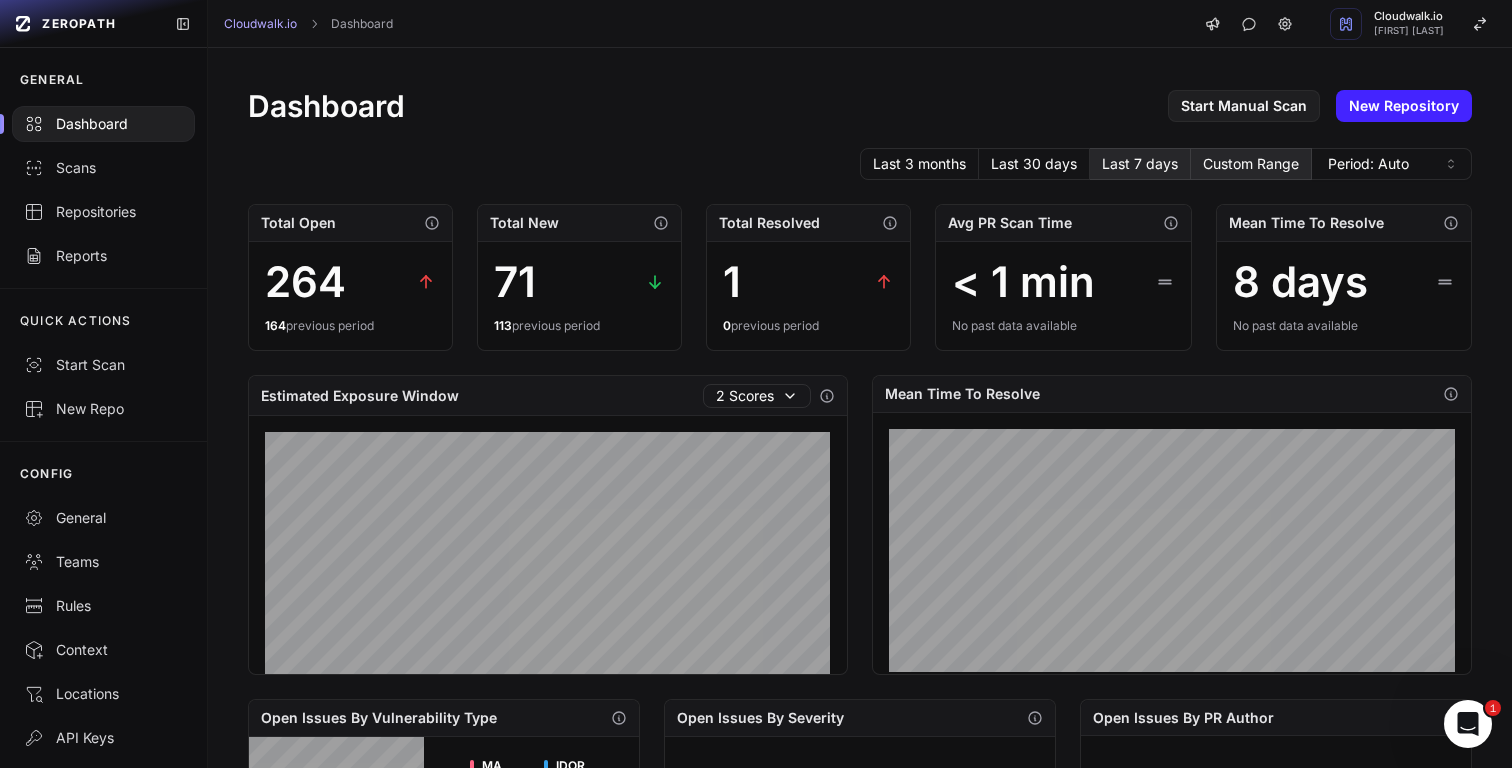 click on "Custom Range" at bounding box center [1251, 164] 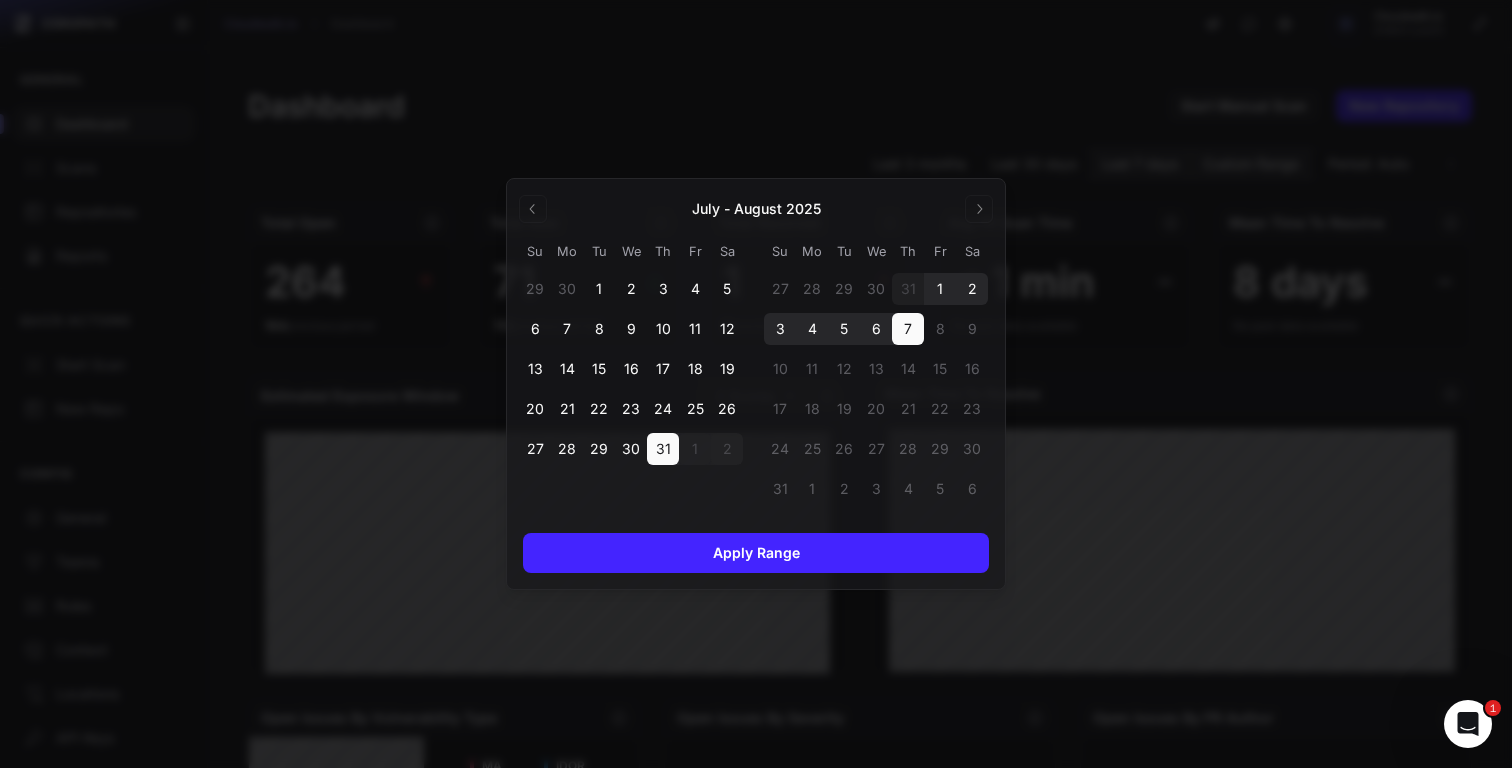 click at bounding box center [756, 384] 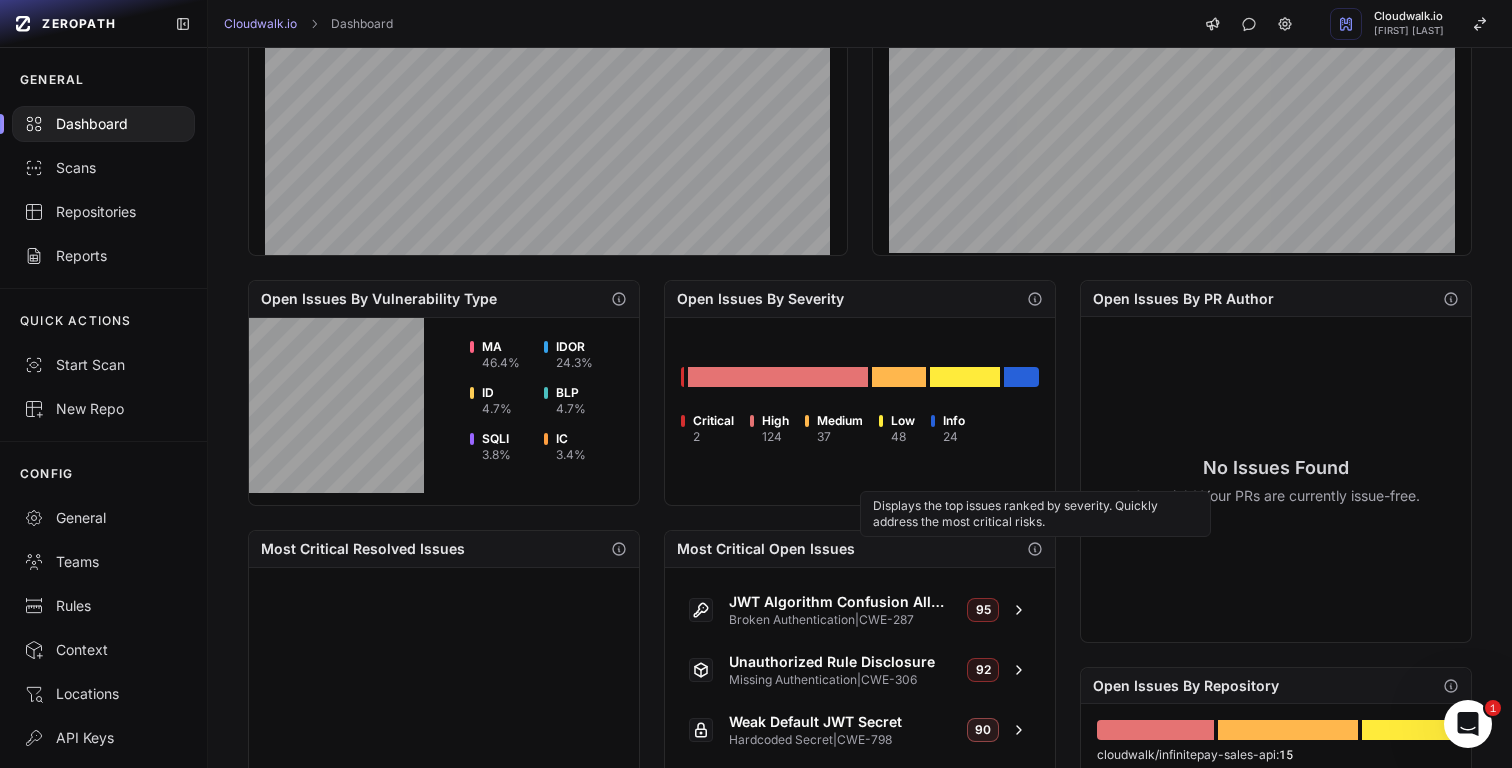 scroll, scrollTop: 434, scrollLeft: 0, axis: vertical 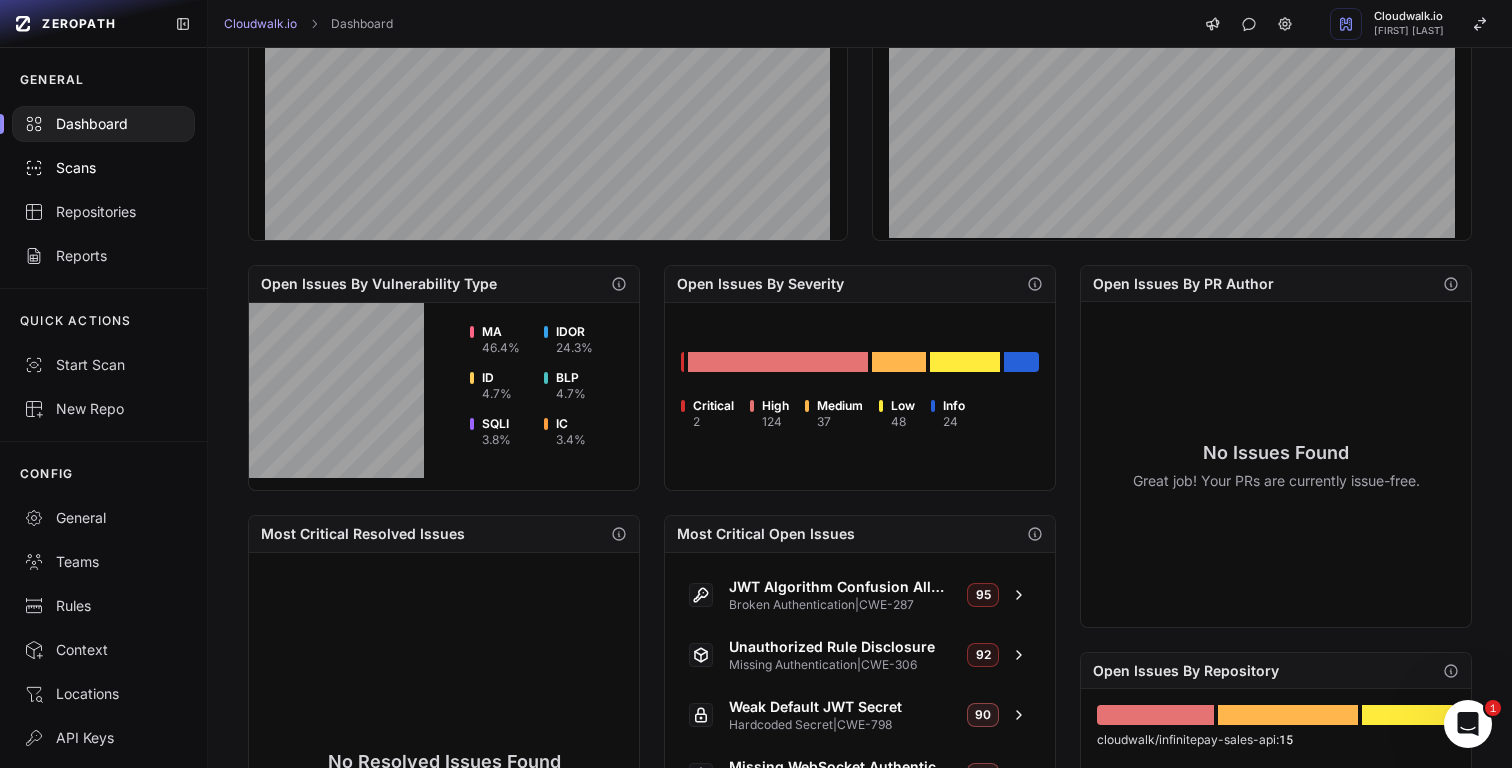 click on "Scans" at bounding box center (103, 168) 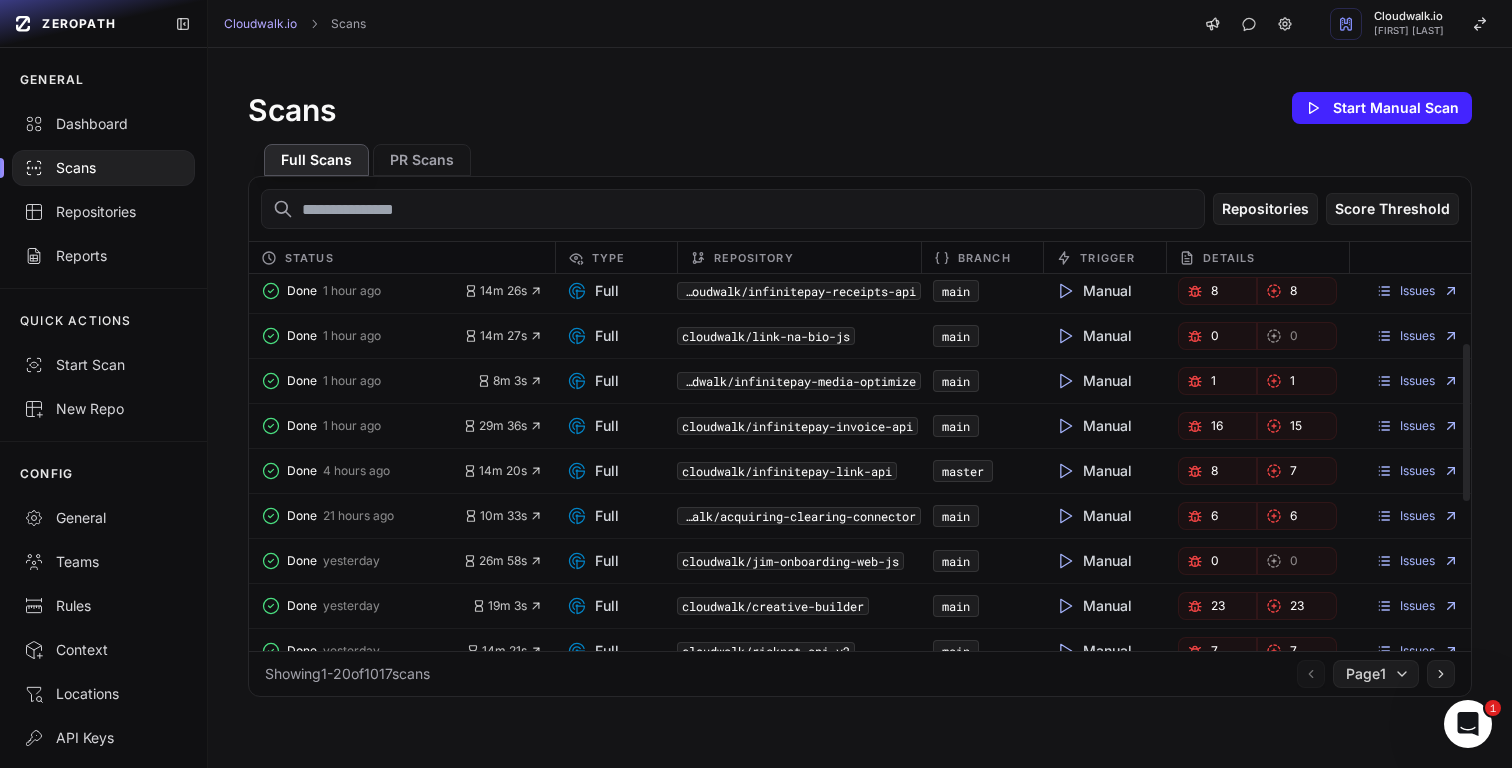 scroll, scrollTop: 523, scrollLeft: 0, axis: vertical 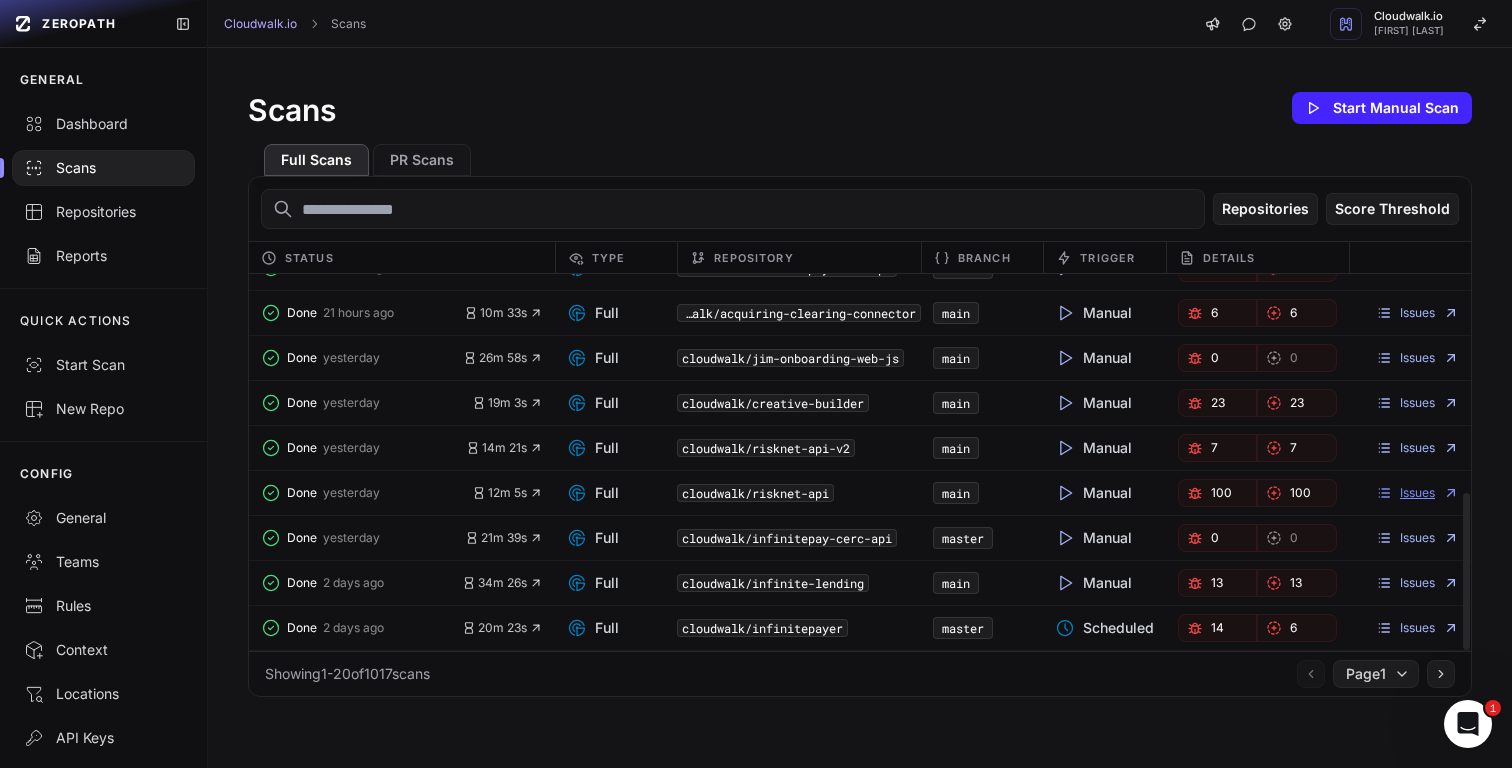 click on "Issues" at bounding box center [1417, 493] 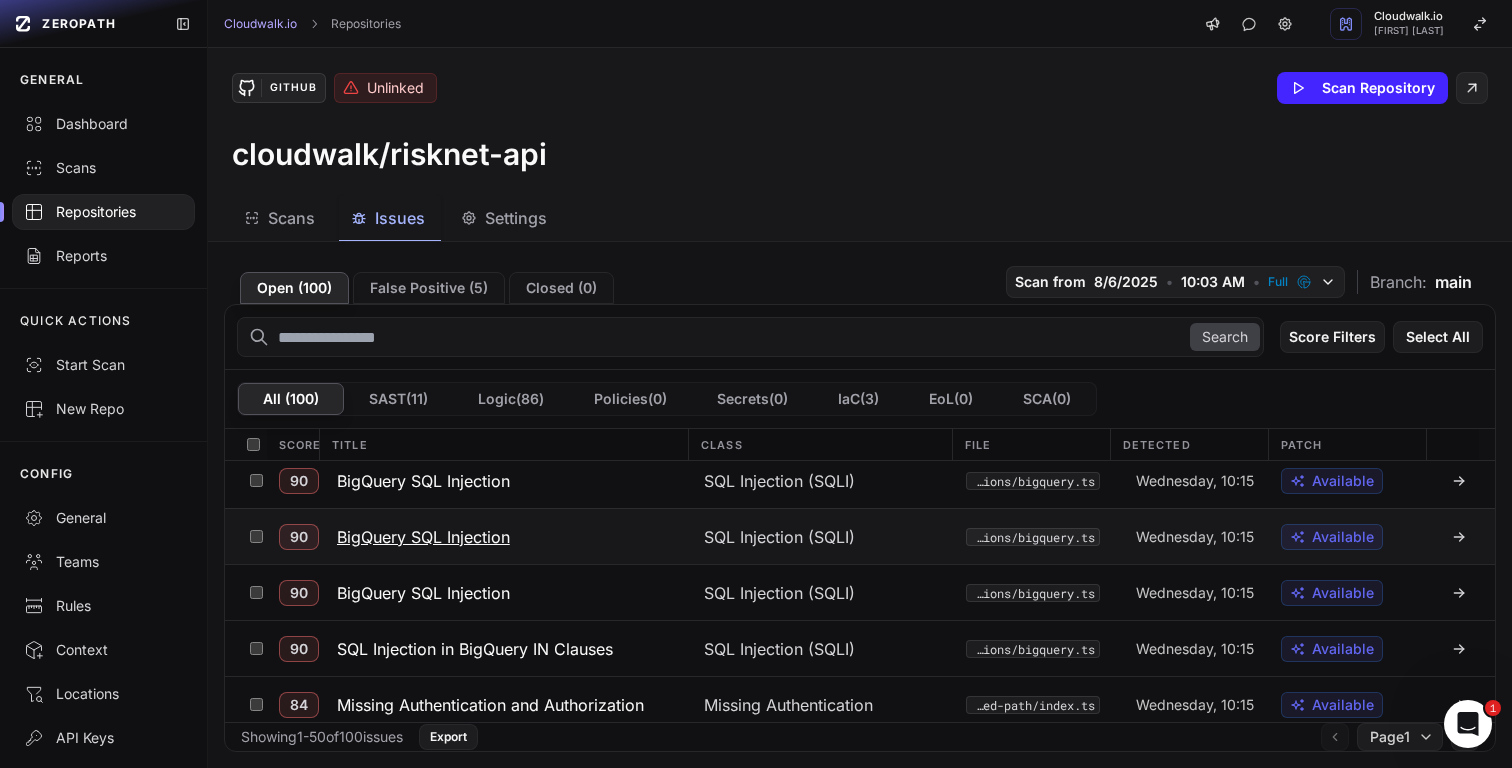 scroll, scrollTop: 573, scrollLeft: 0, axis: vertical 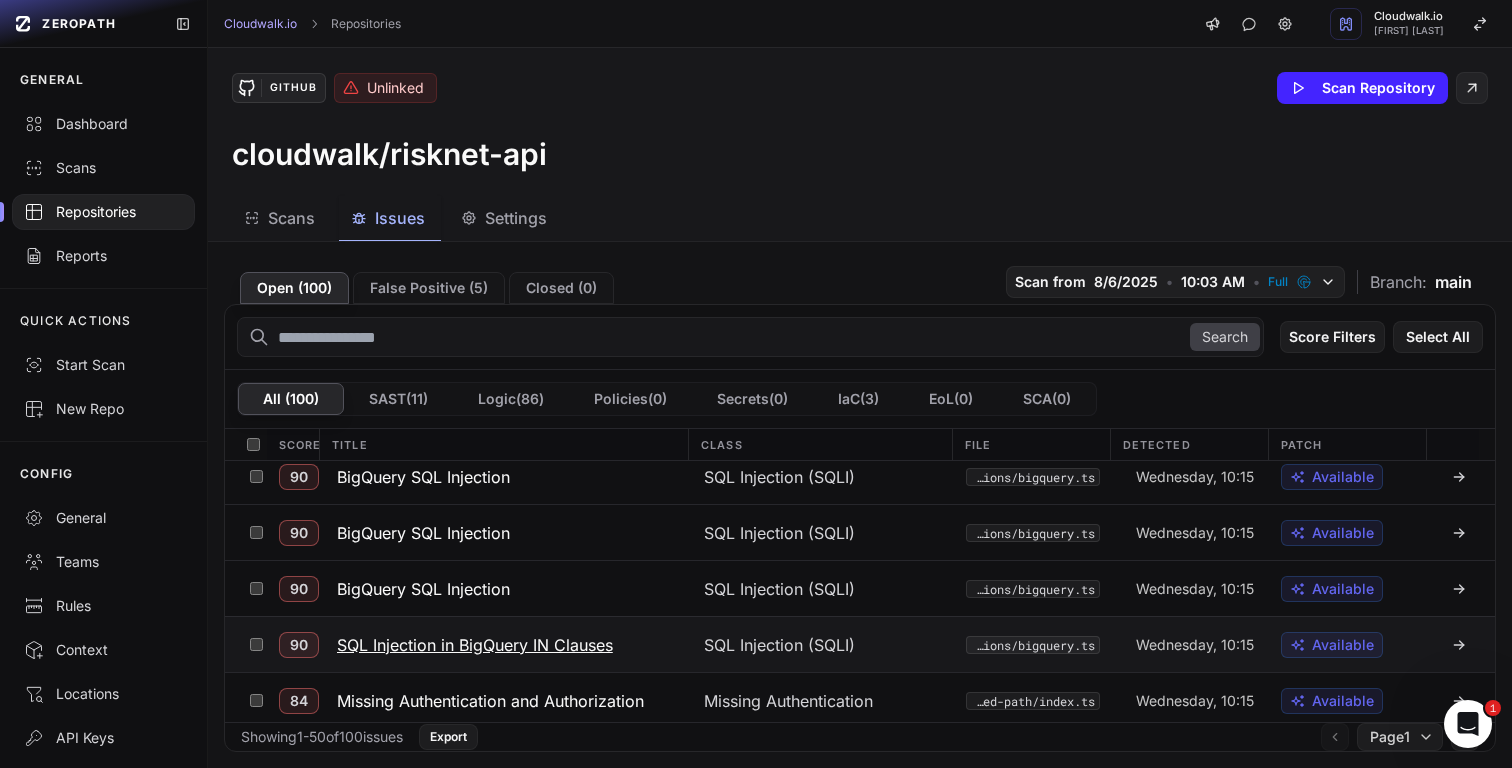 click on "SQL Injection in BigQuery IN Clauses" at bounding box center [475, 645] 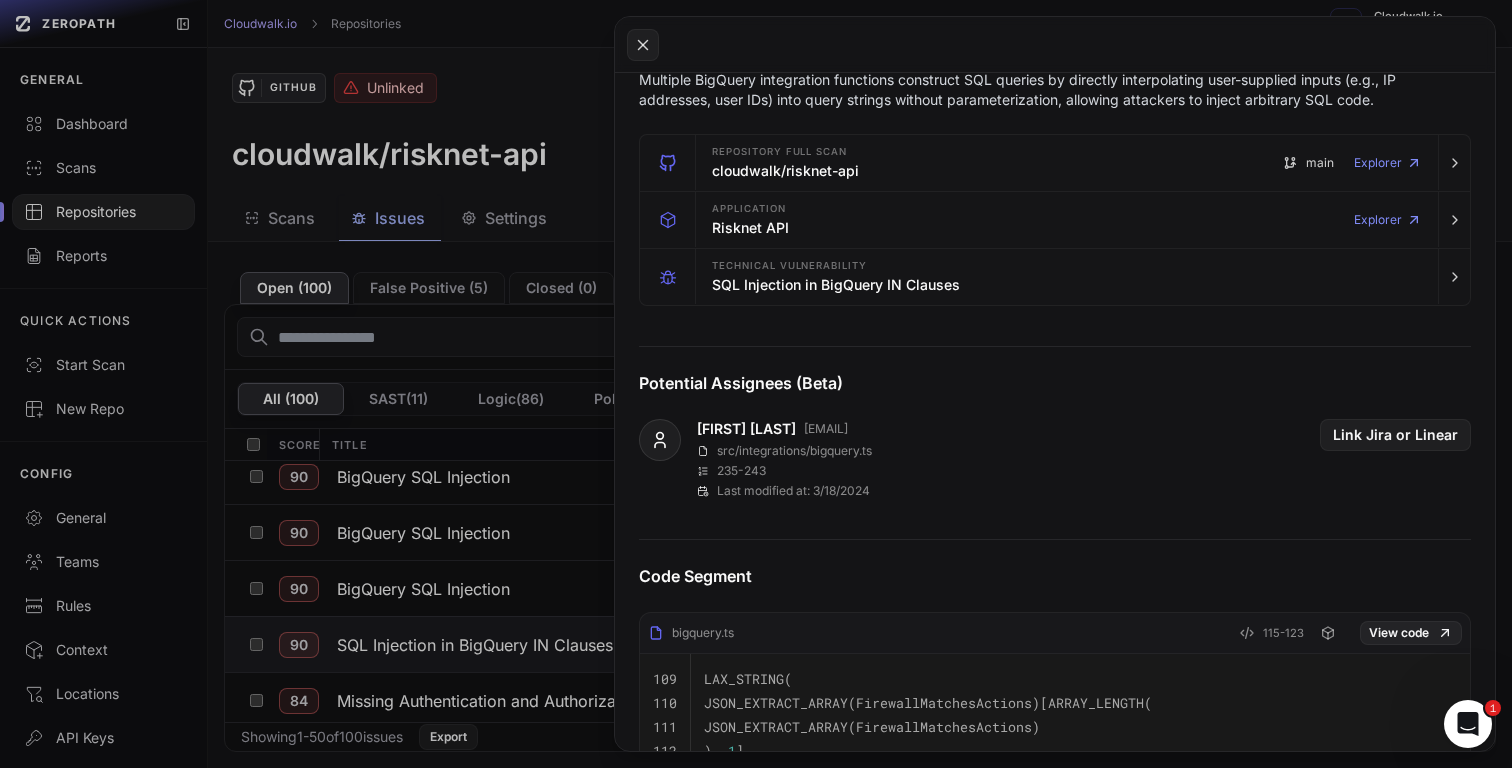 scroll, scrollTop: 0, scrollLeft: 0, axis: both 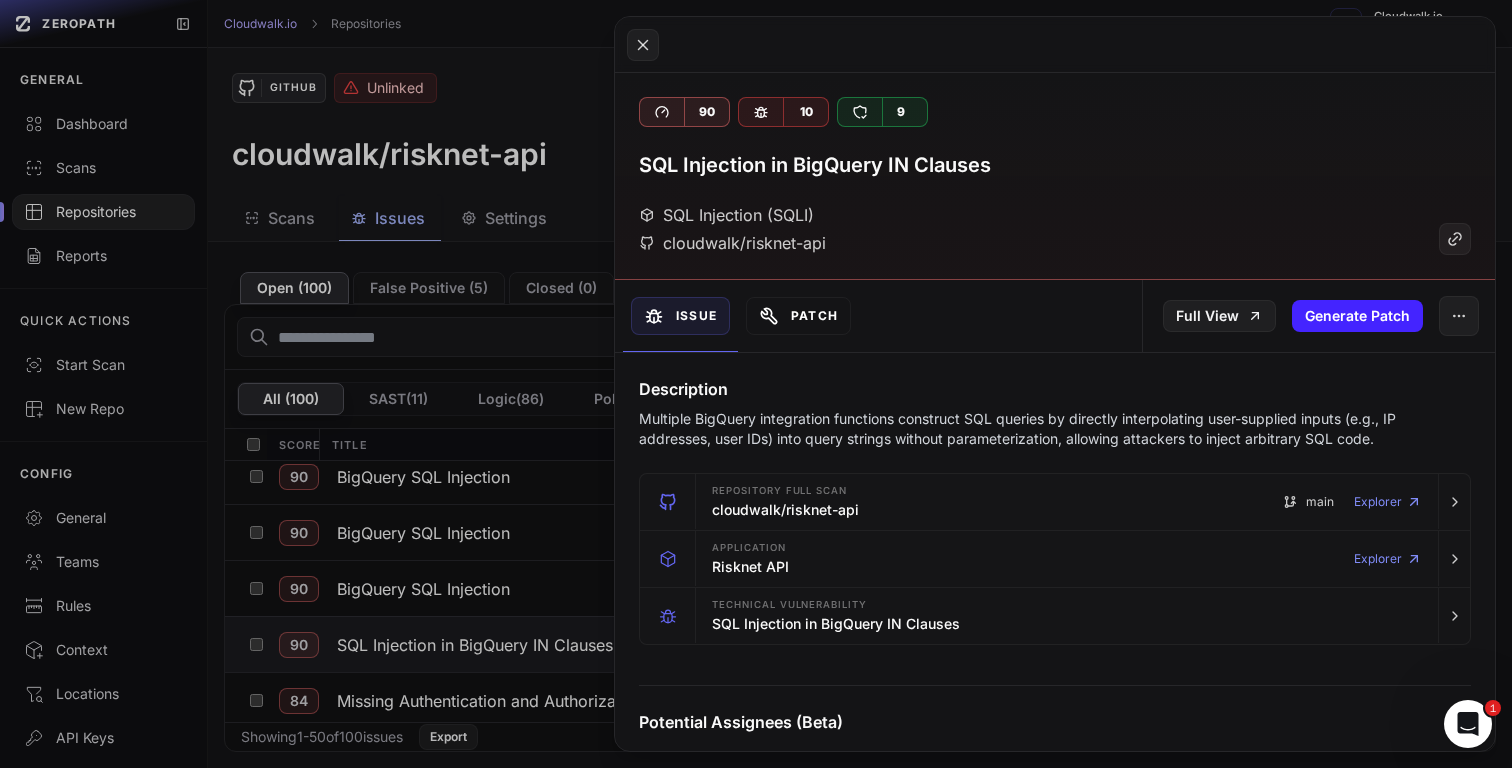 click on "Patch" at bounding box center (798, 316) 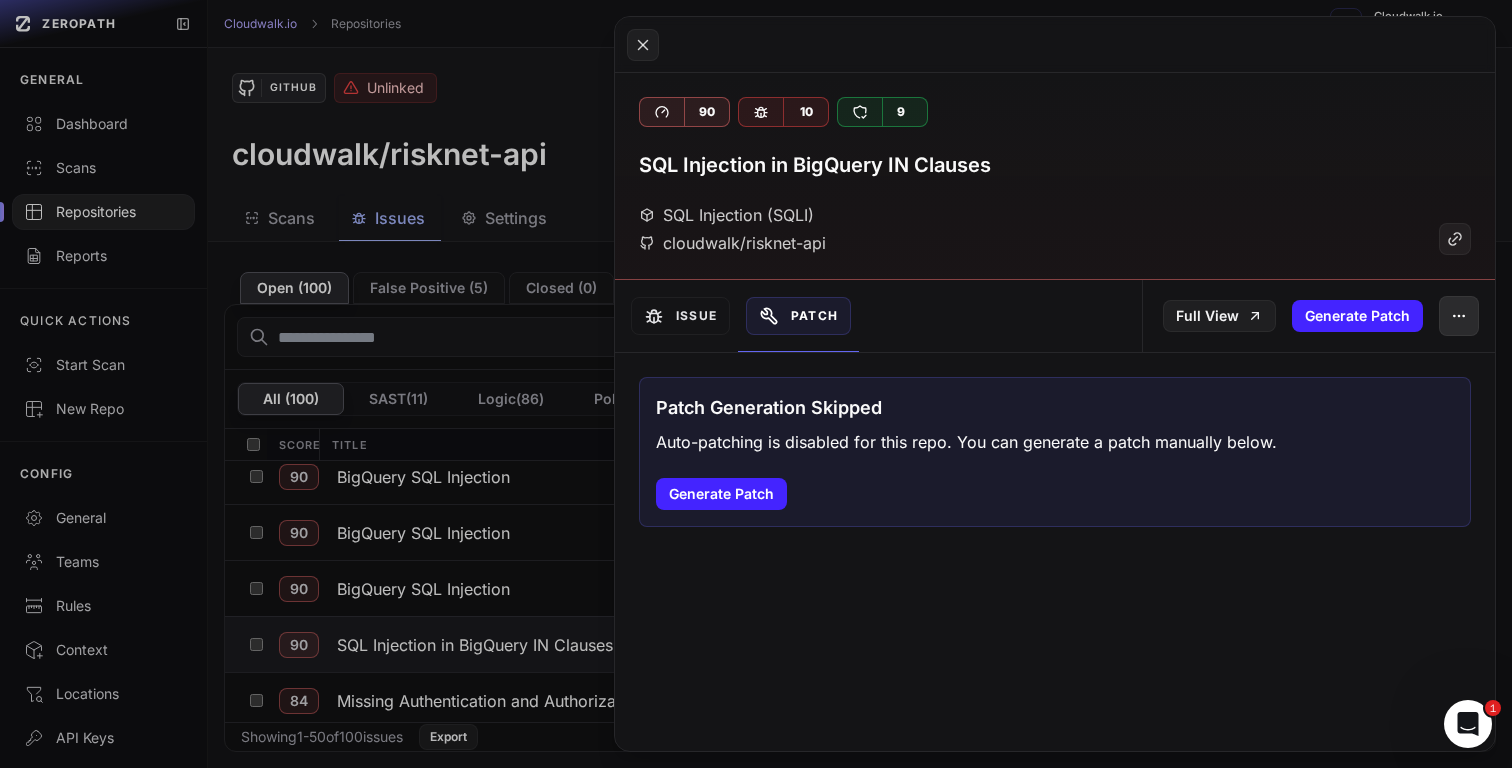 click at bounding box center (1459, 316) 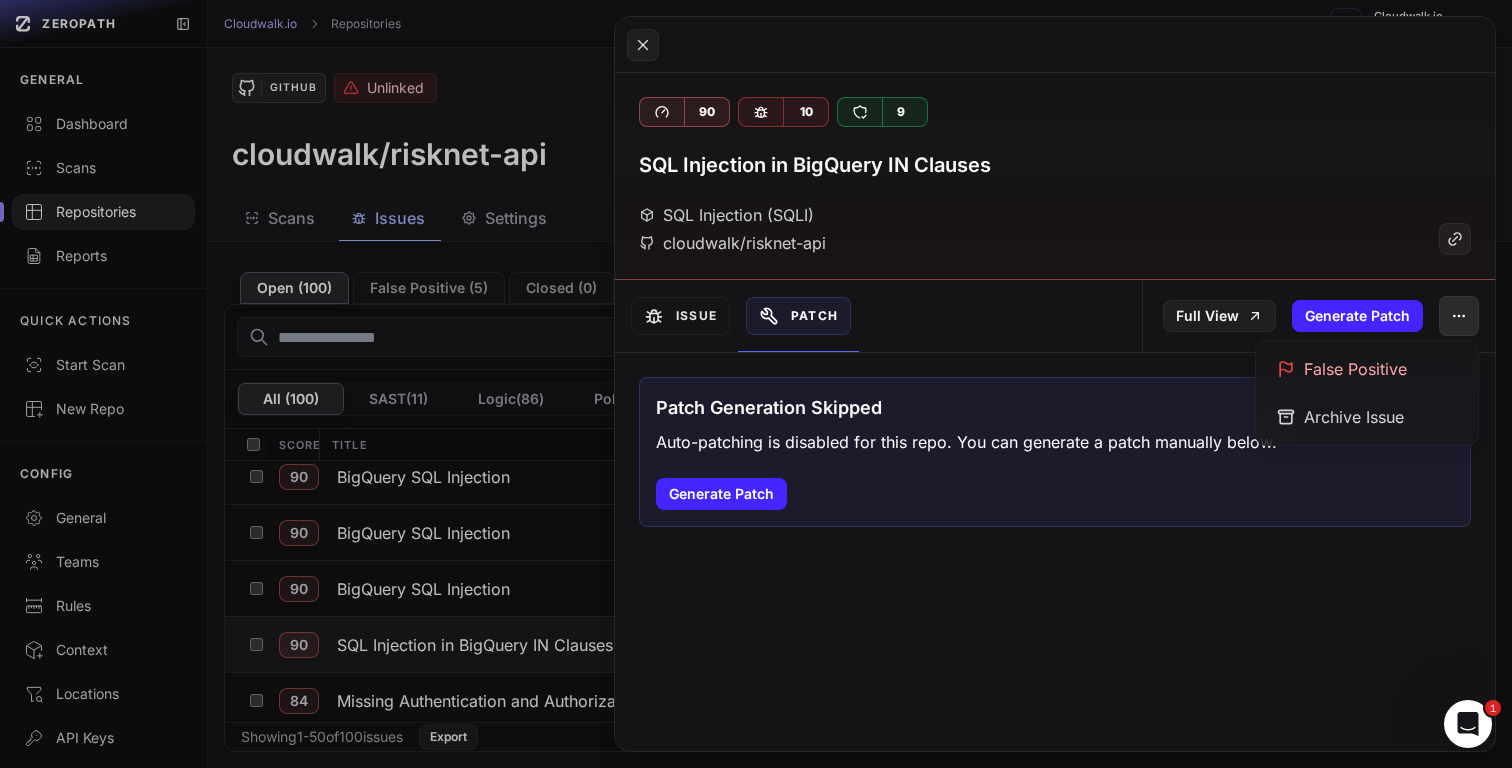 click at bounding box center [1459, 316] 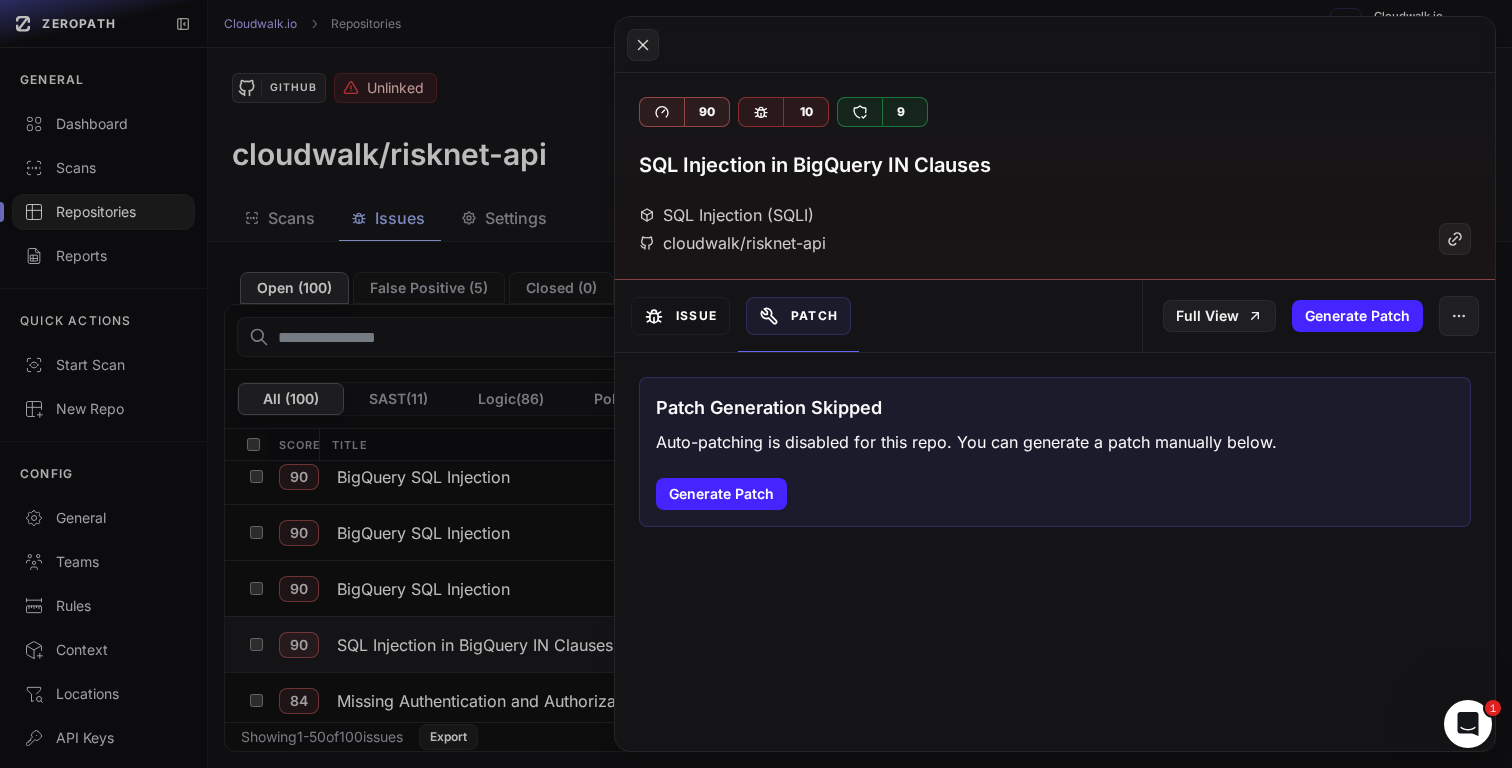 click on "Issue" at bounding box center [680, 316] 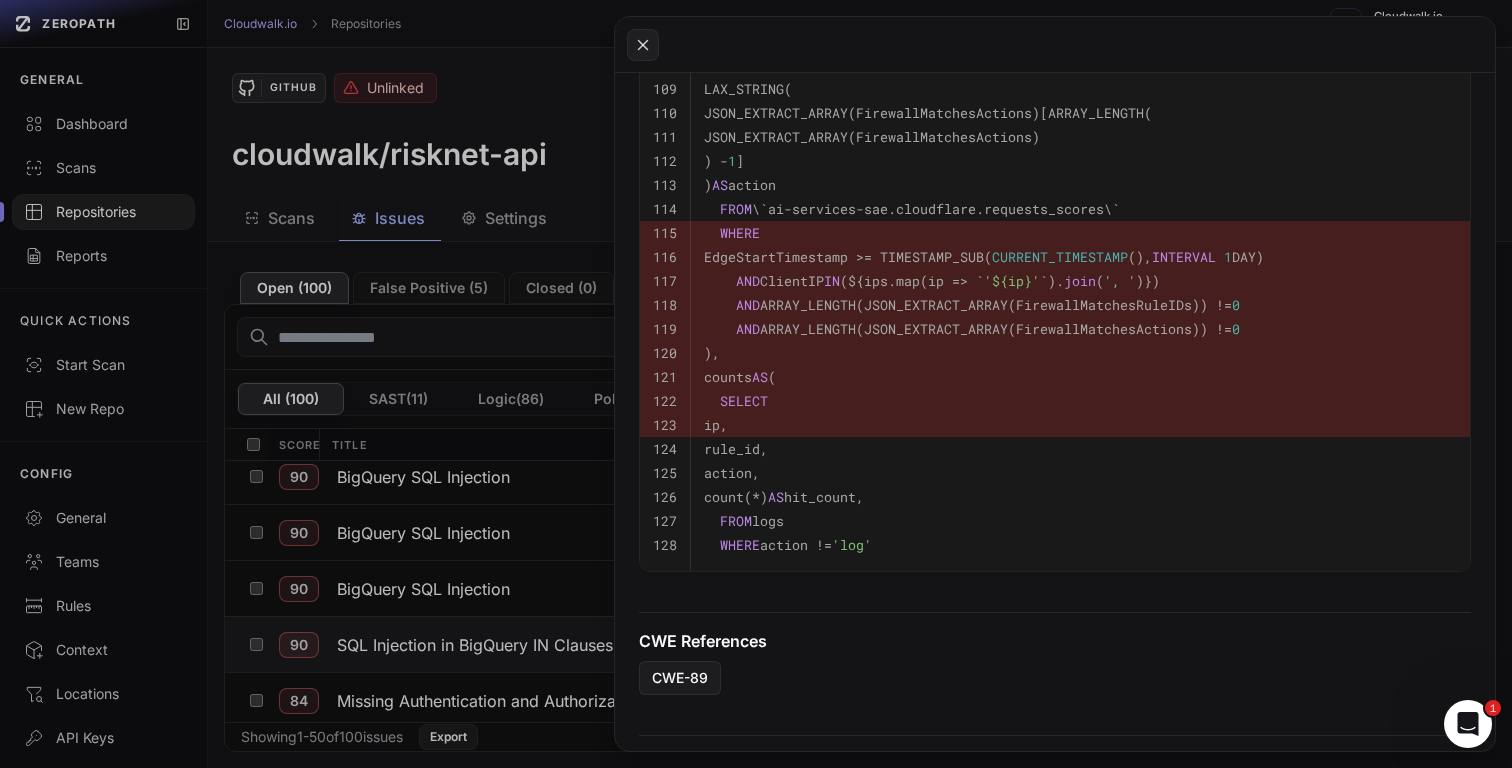 scroll, scrollTop: 937, scrollLeft: 0, axis: vertical 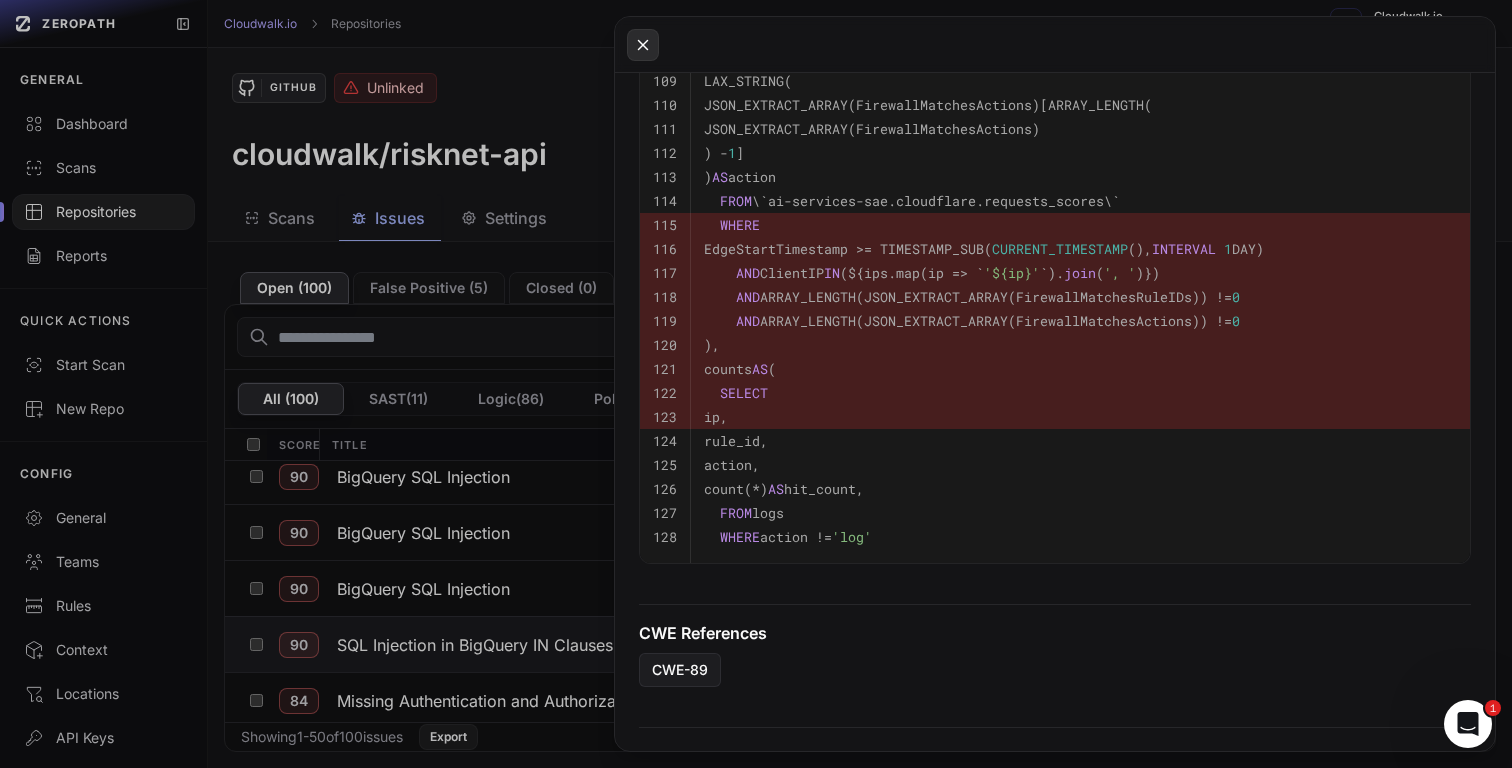 click 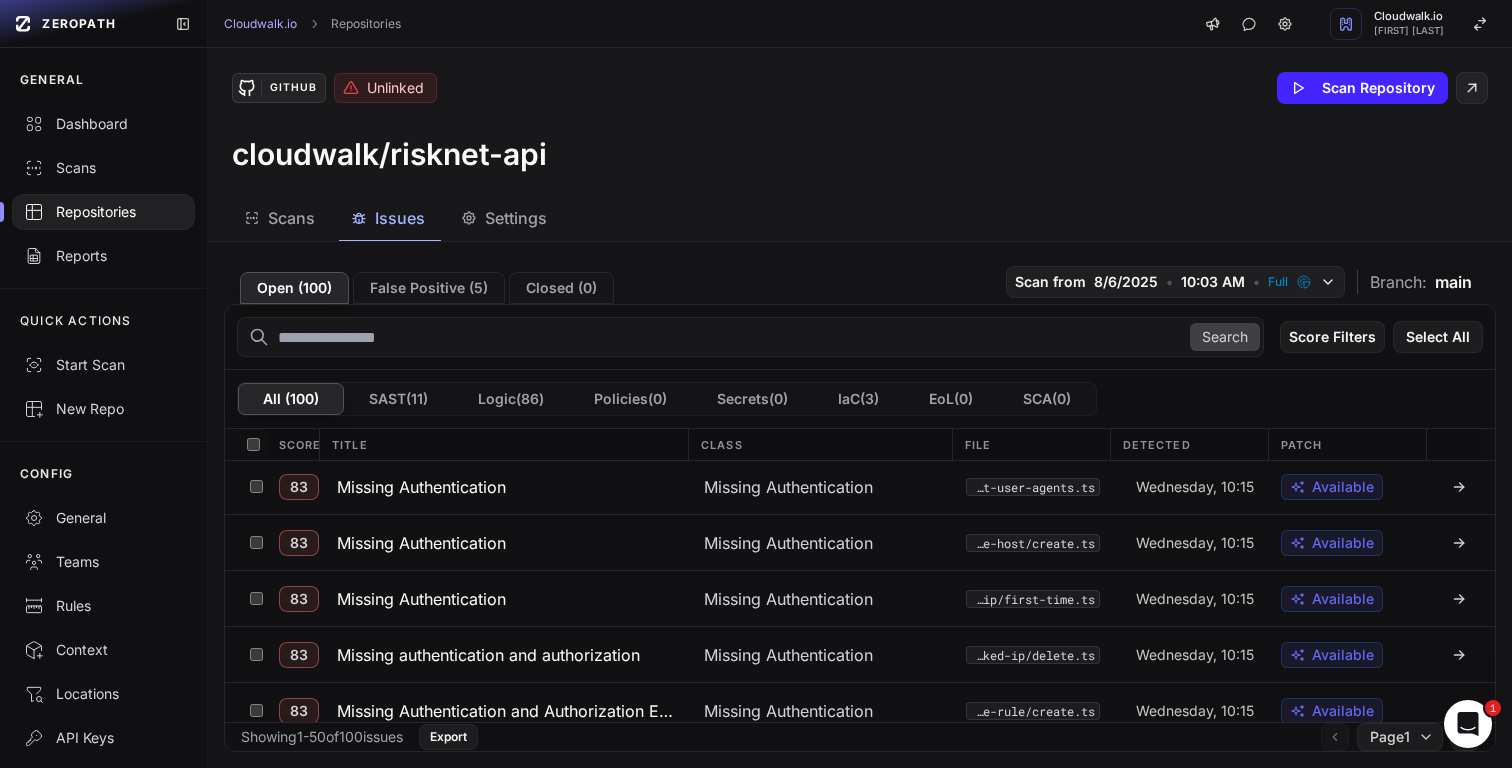 scroll, scrollTop: 2309, scrollLeft: 0, axis: vertical 